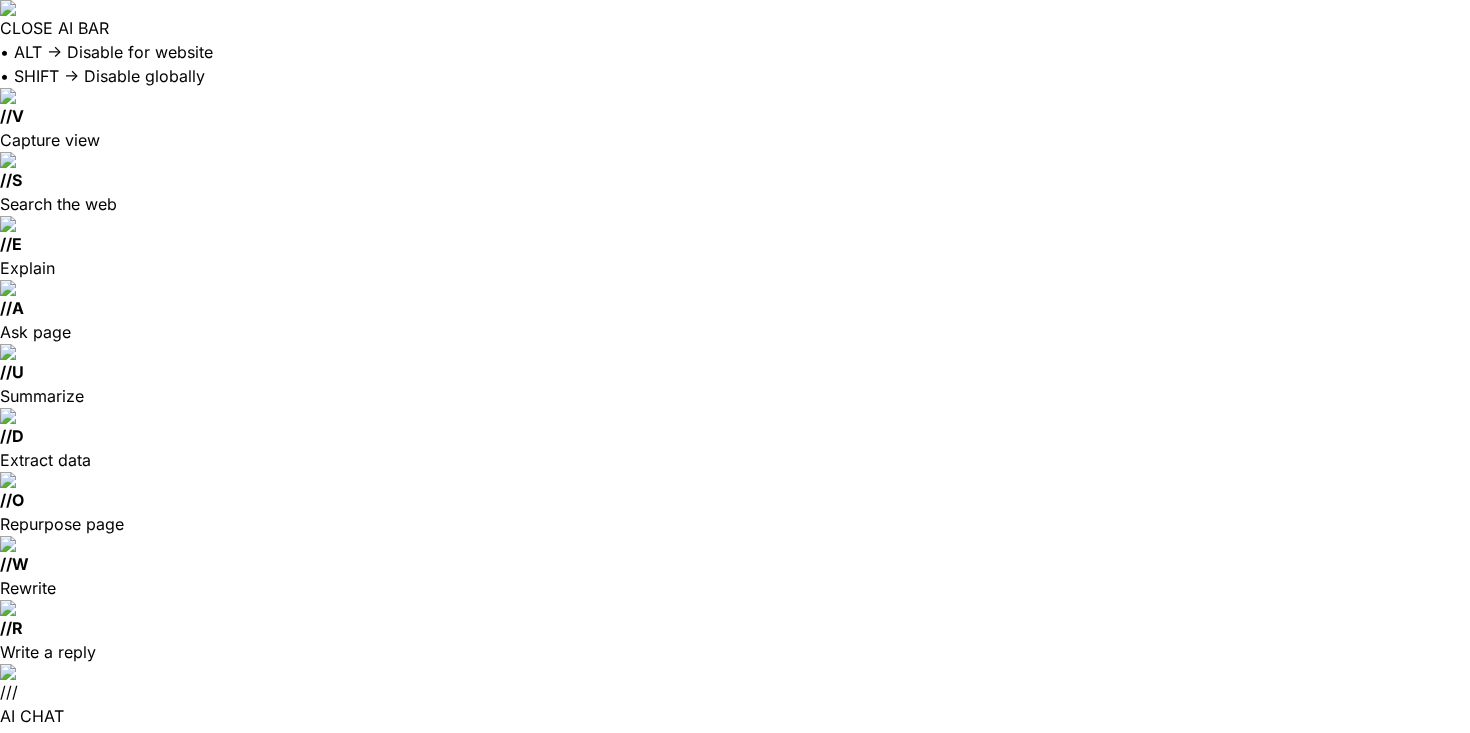 scroll, scrollTop: 0, scrollLeft: 0, axis: both 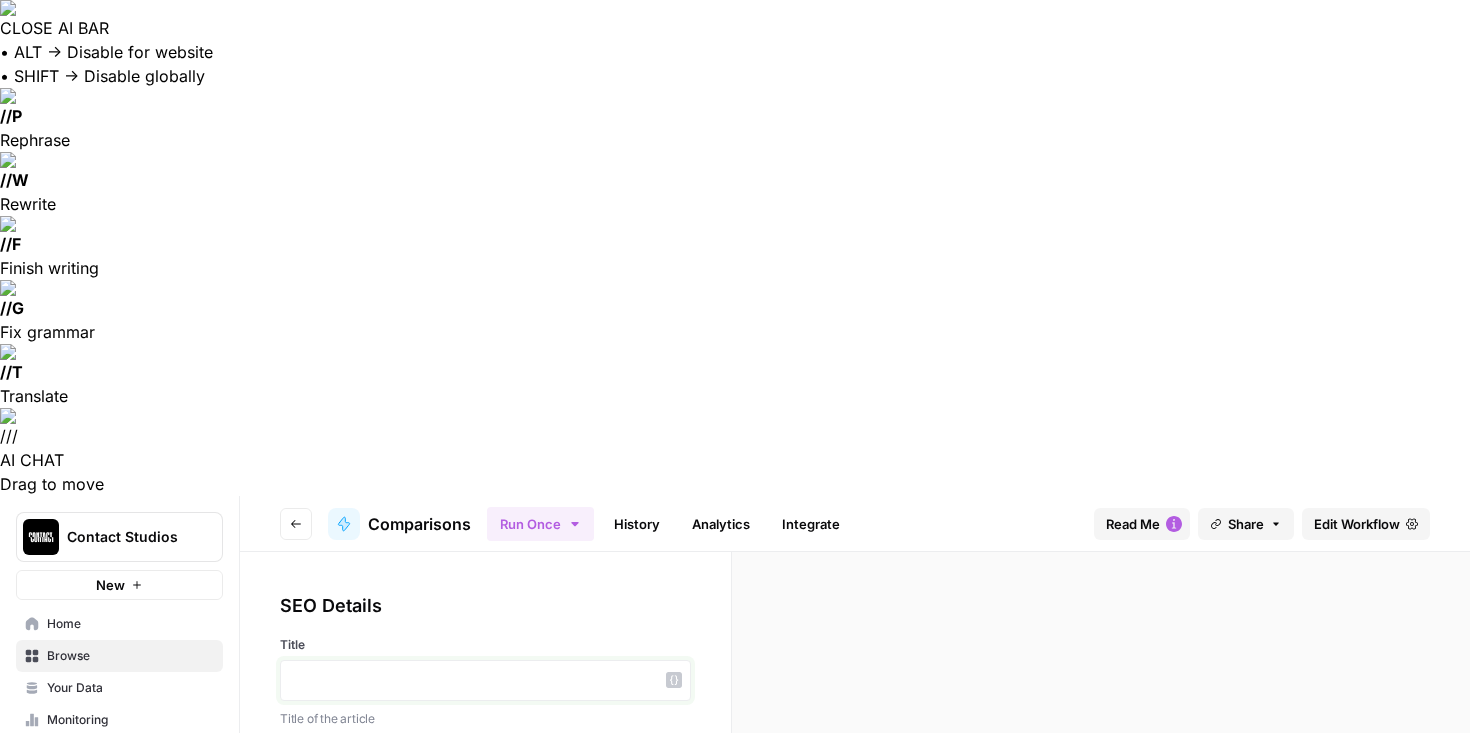 click at bounding box center [485, 680] 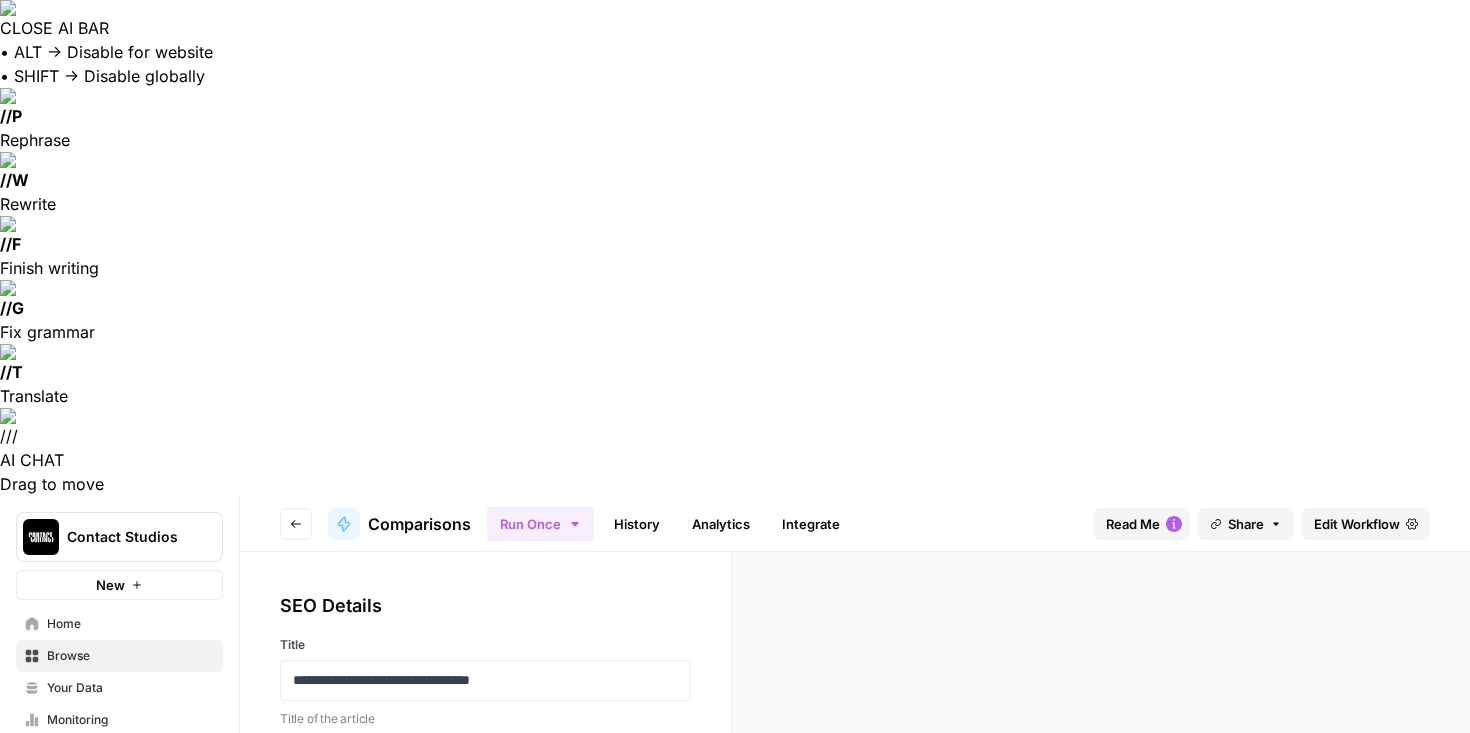 click at bounding box center [485, 788] 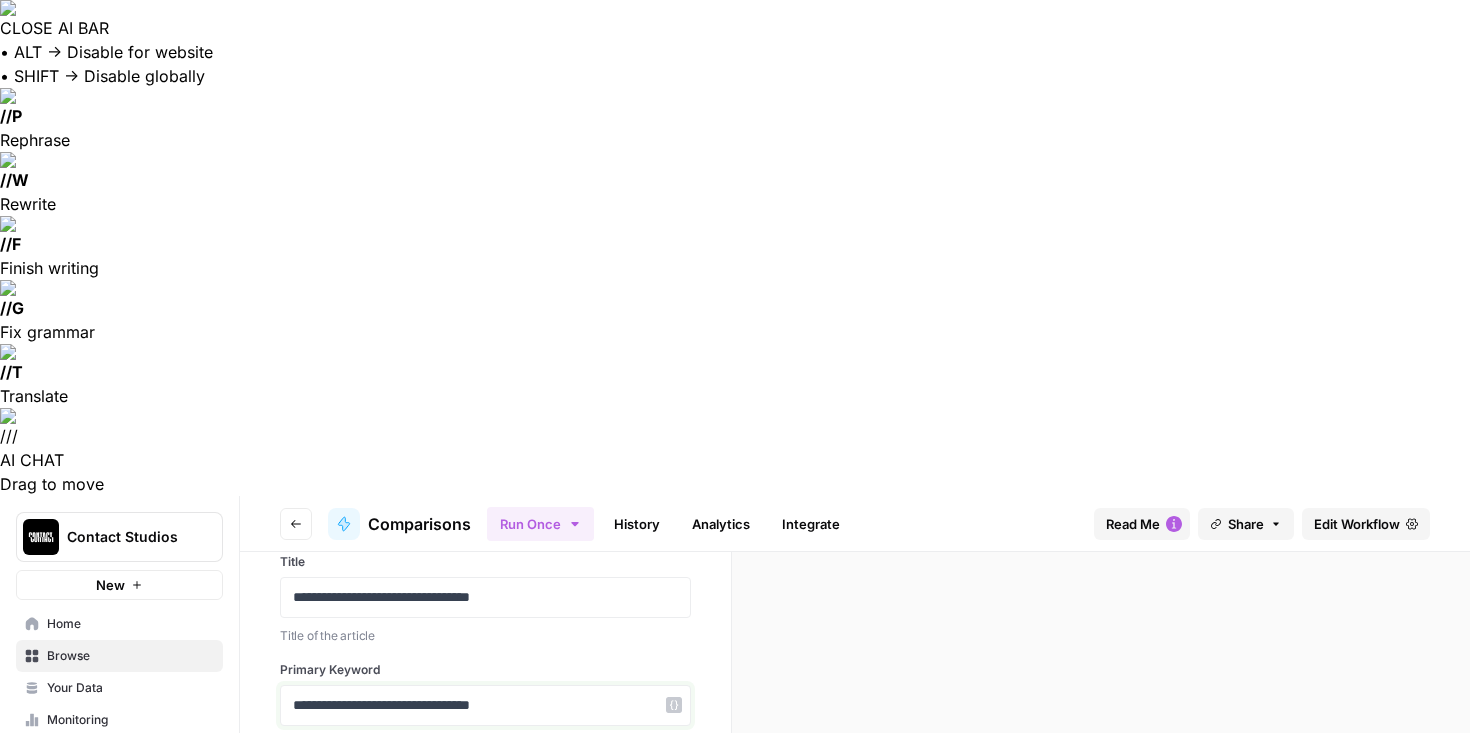 scroll, scrollTop: 298, scrollLeft: 0, axis: vertical 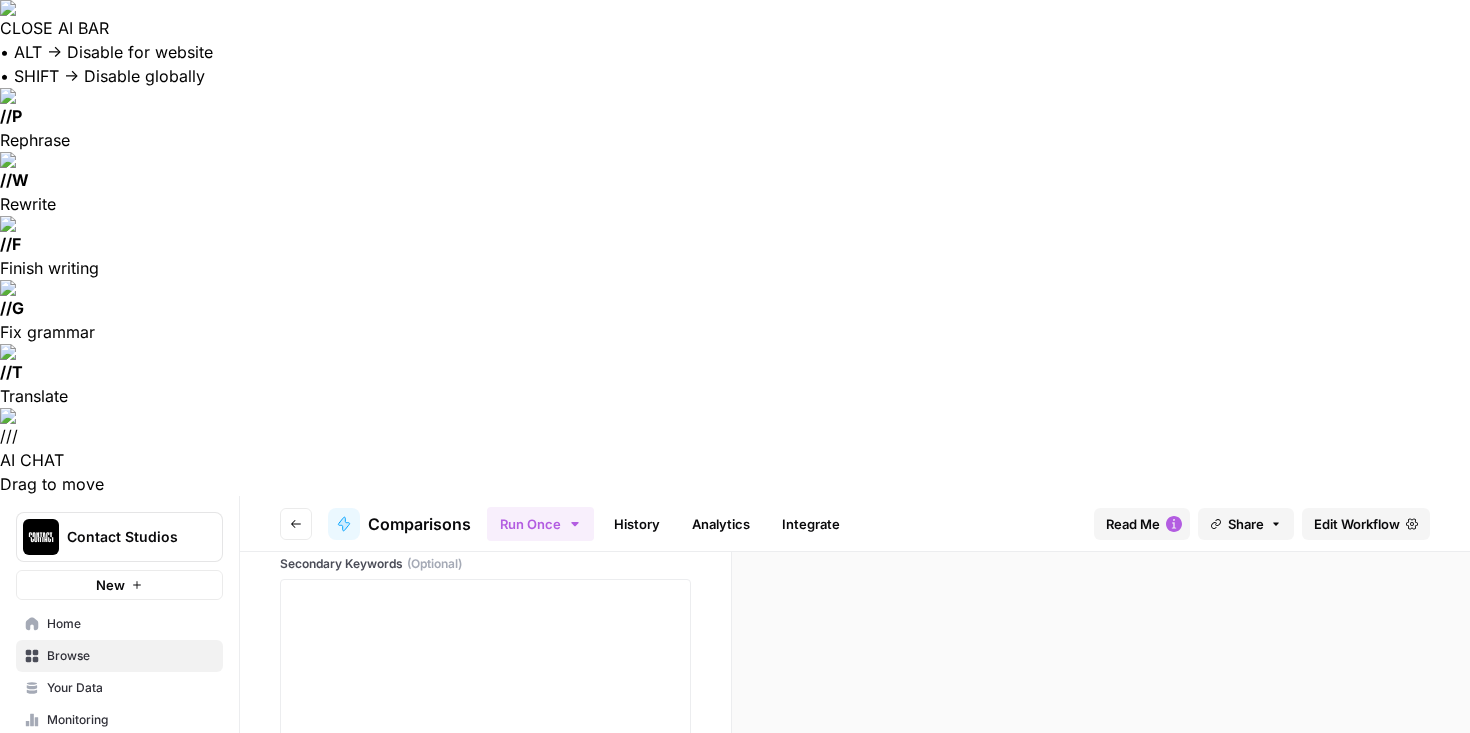 click at bounding box center (485, 869) 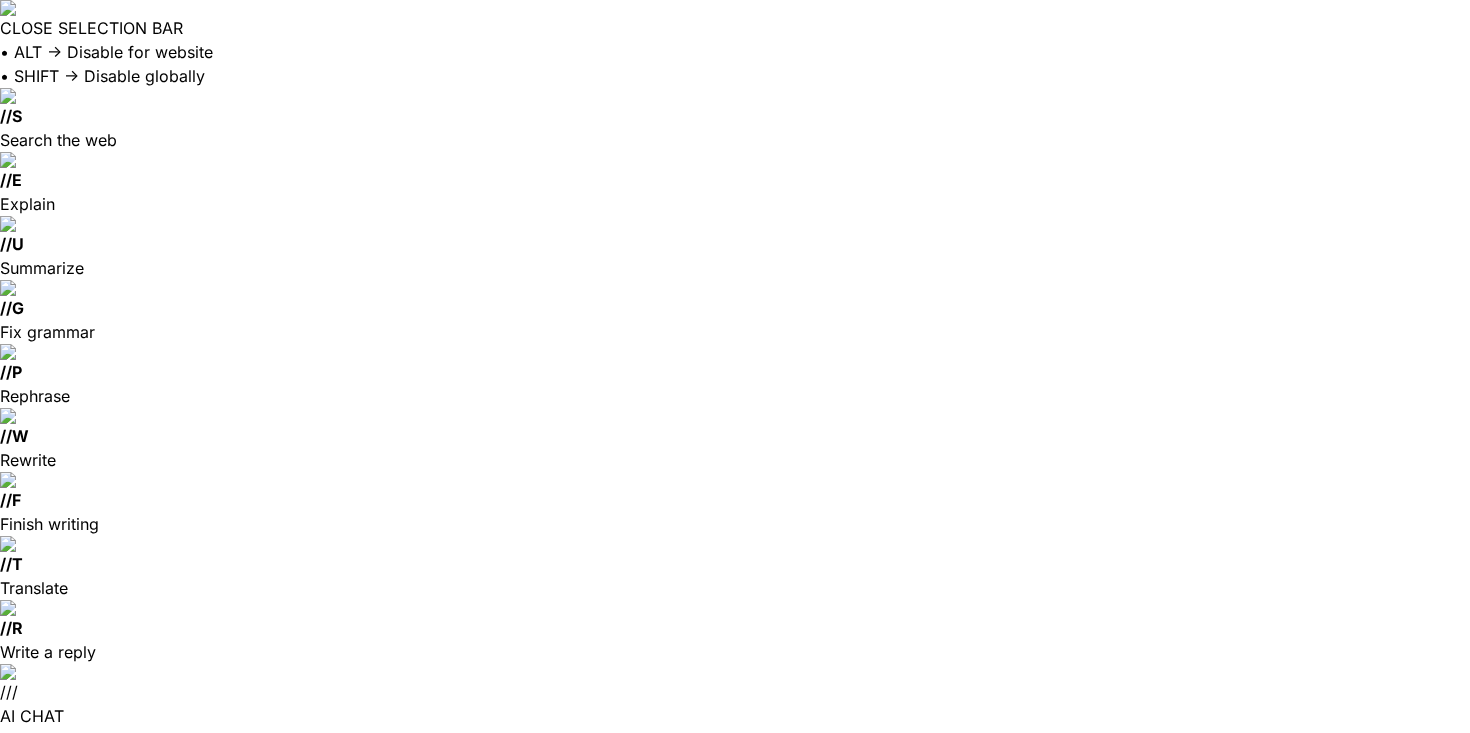 scroll, scrollTop: 463, scrollLeft: 0, axis: vertical 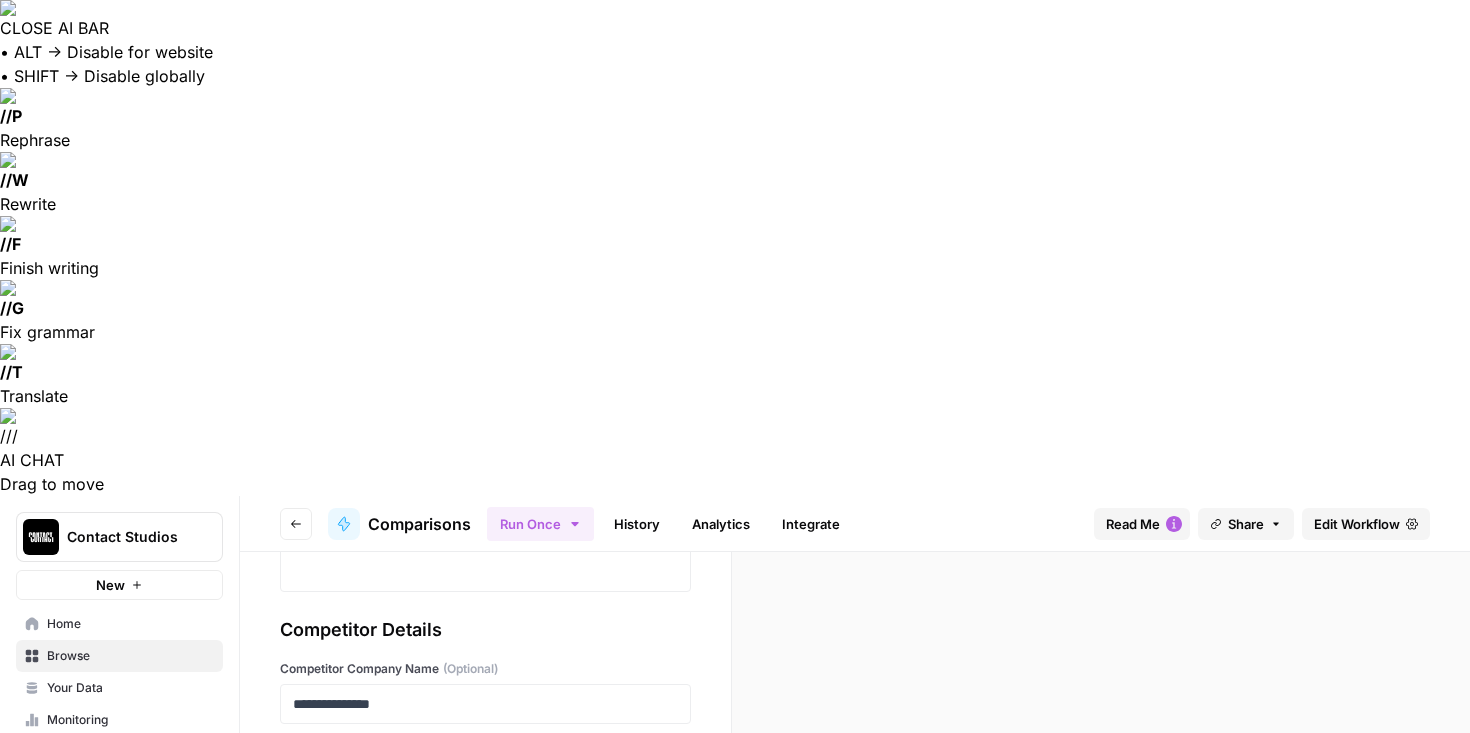 click at bounding box center [485, 920] 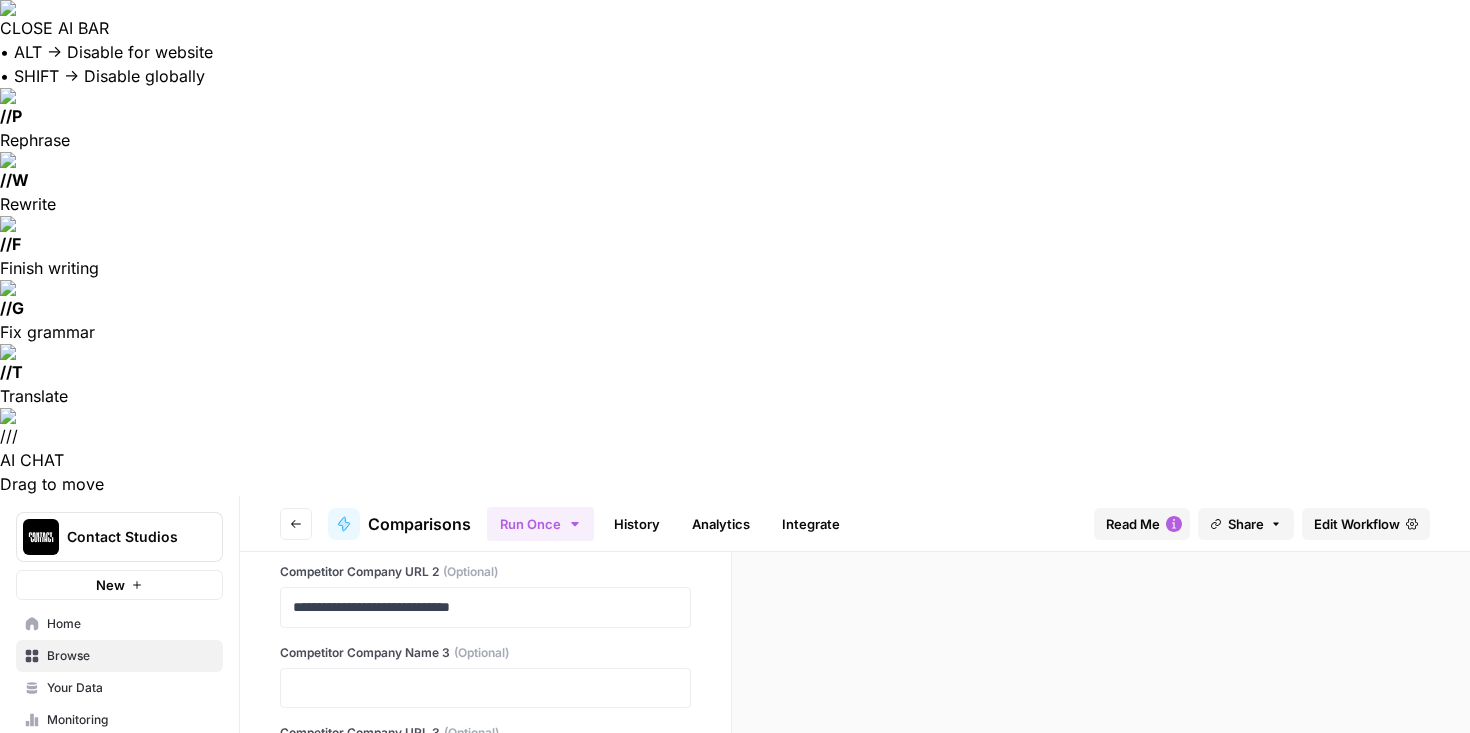 click at bounding box center [485, 901] 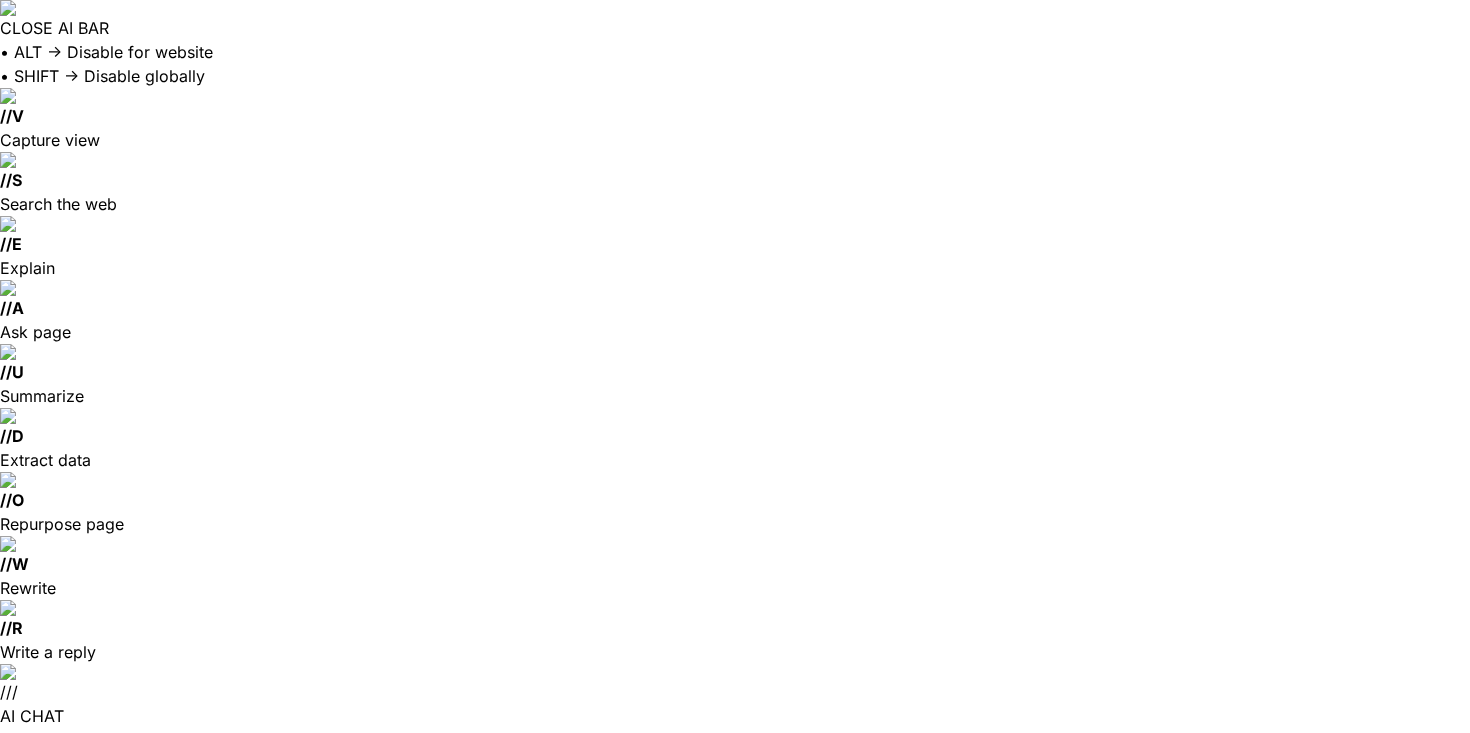 click at bounding box center (485, 1238) 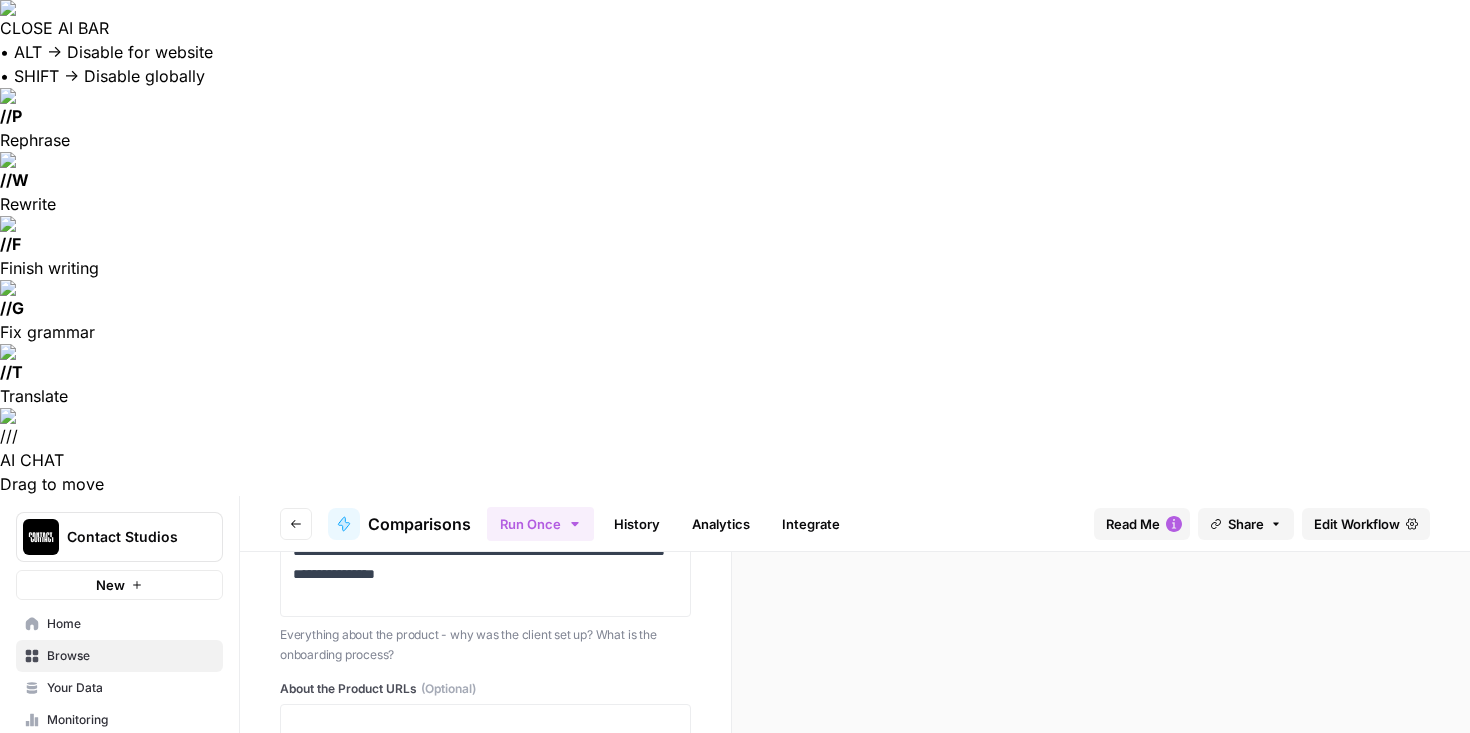 scroll, scrollTop: 2179, scrollLeft: 0, axis: vertical 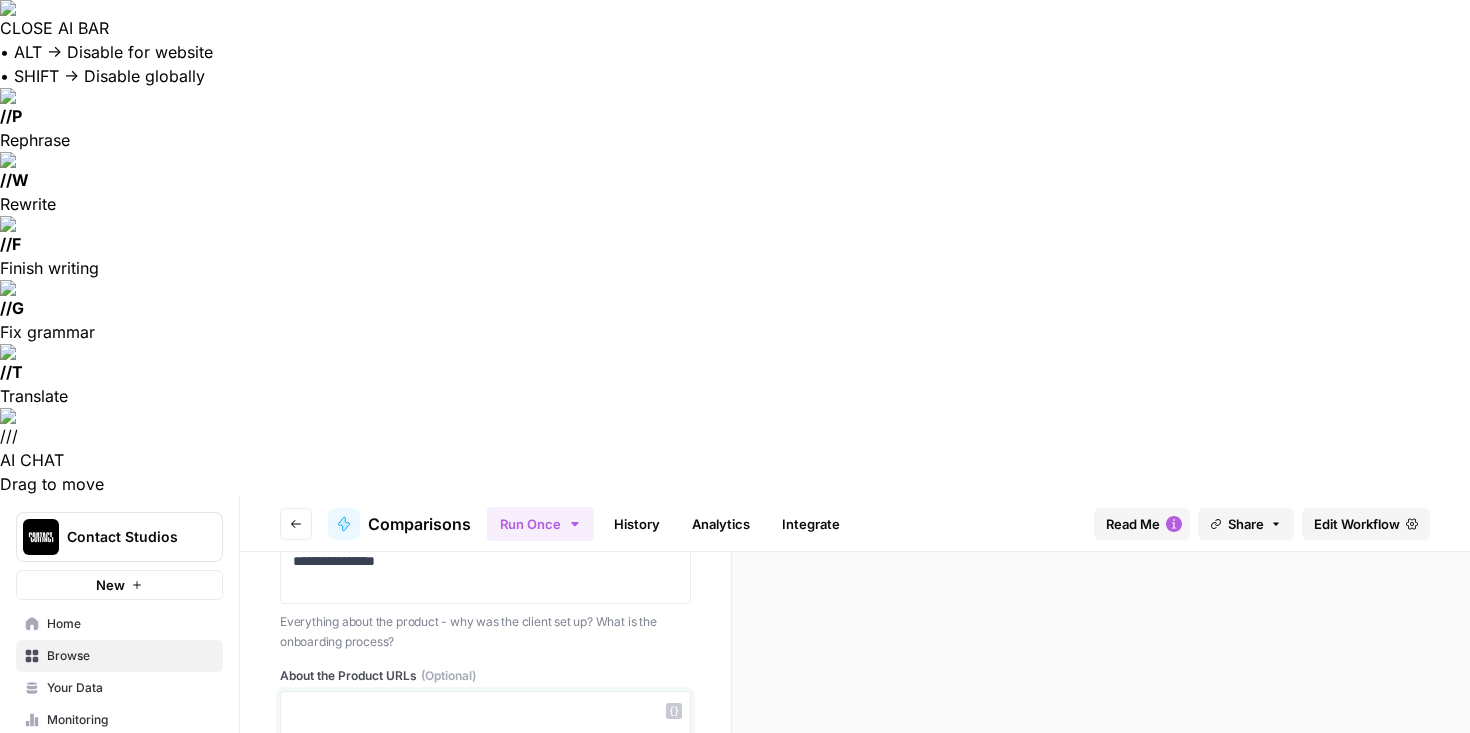 click at bounding box center (485, 780) 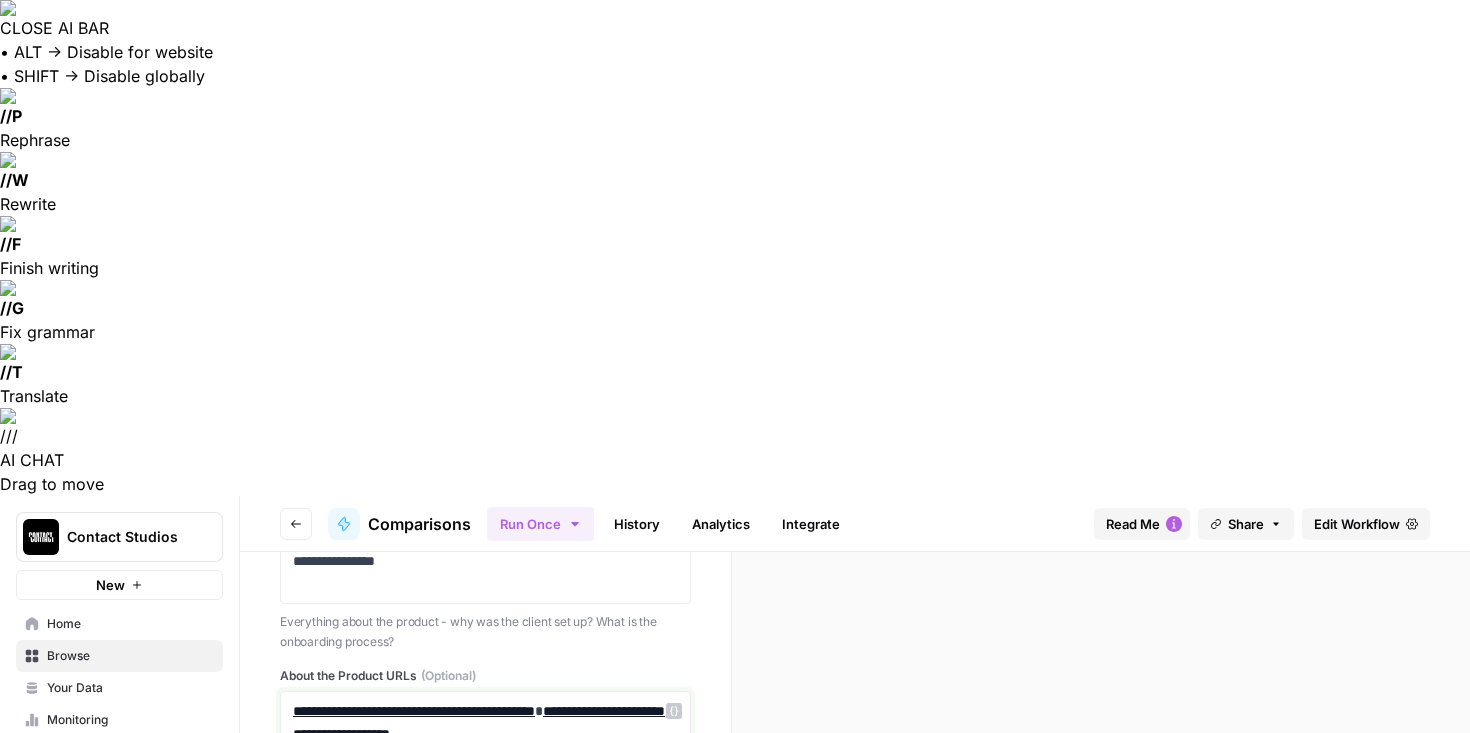 scroll, scrollTop: 2445, scrollLeft: 0, axis: vertical 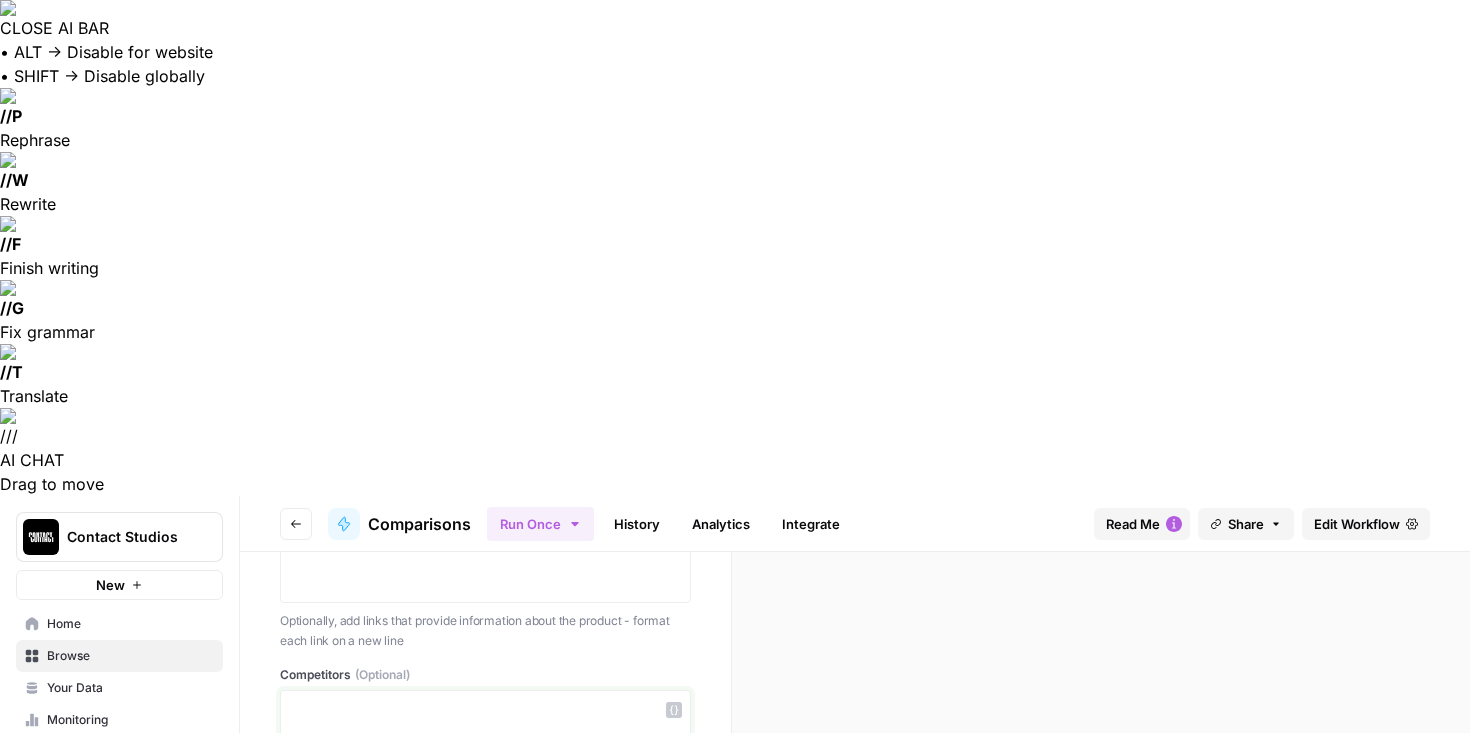 click at bounding box center (485, 779) 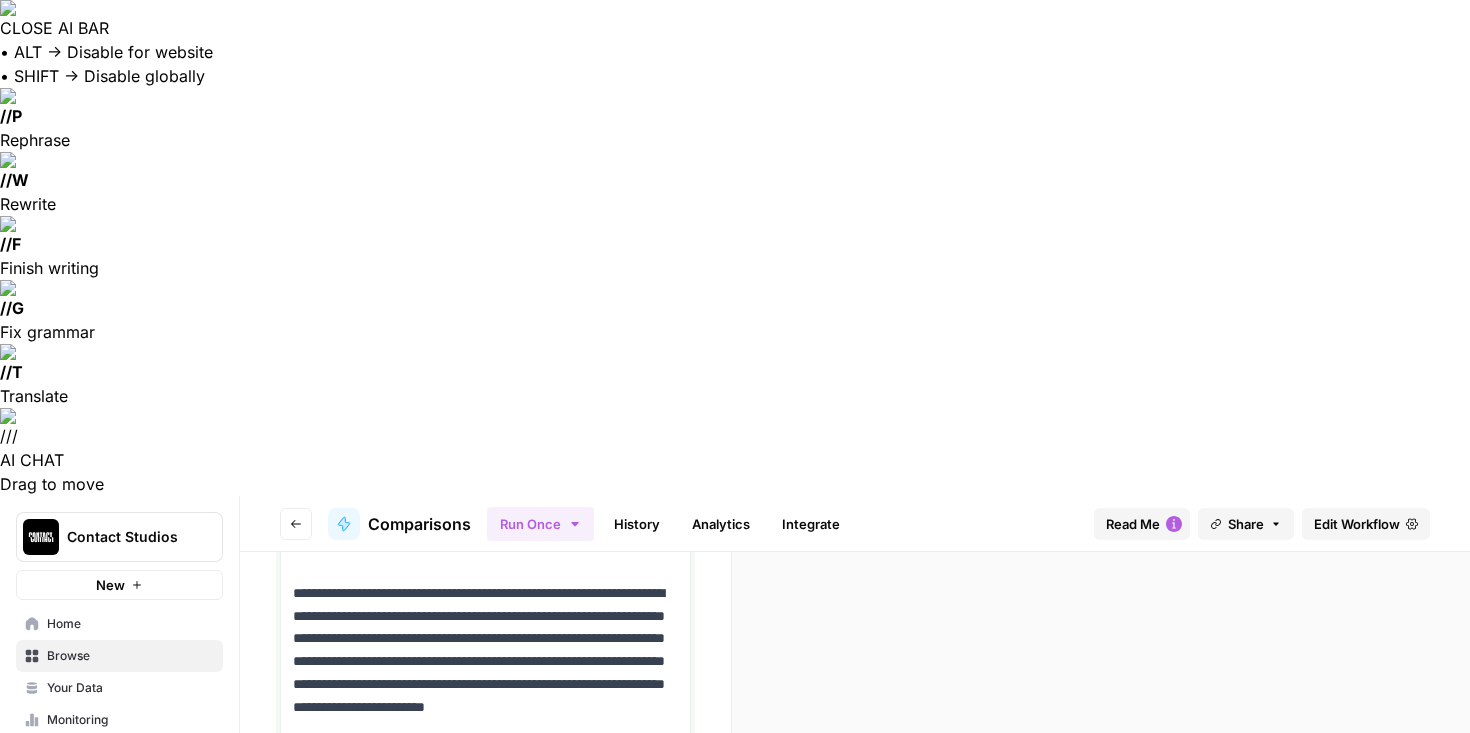 scroll, scrollTop: 3280, scrollLeft: 0, axis: vertical 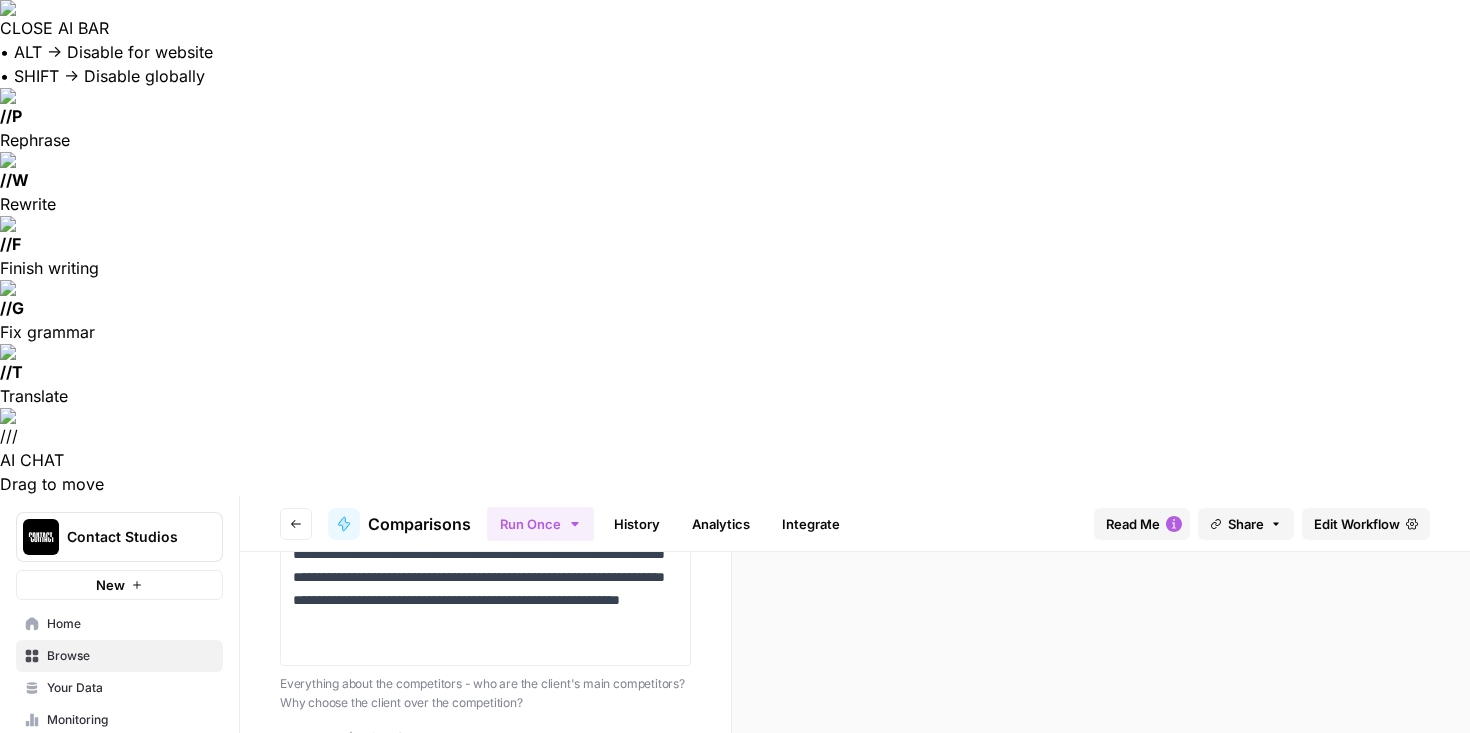 click at bounding box center [485, 842] 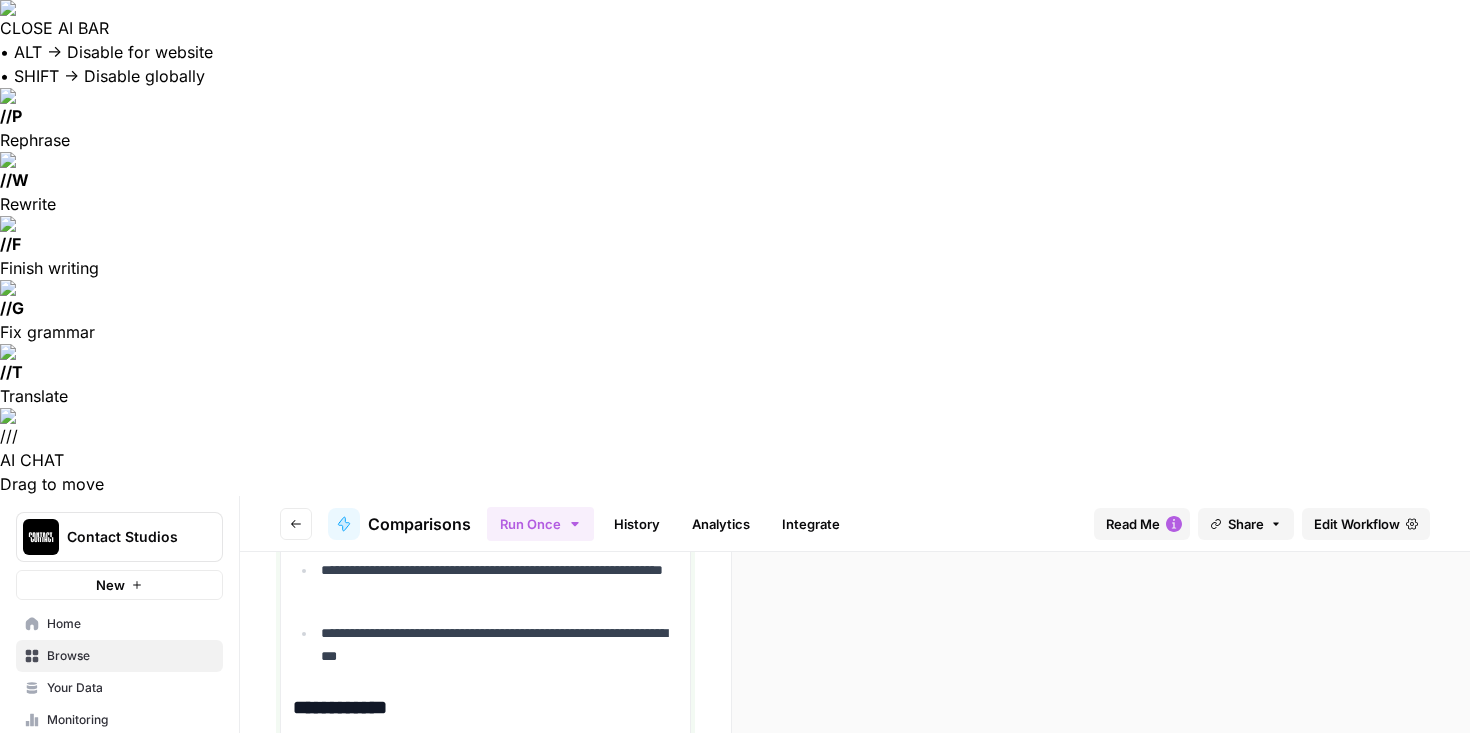 scroll, scrollTop: 4690, scrollLeft: 0, axis: vertical 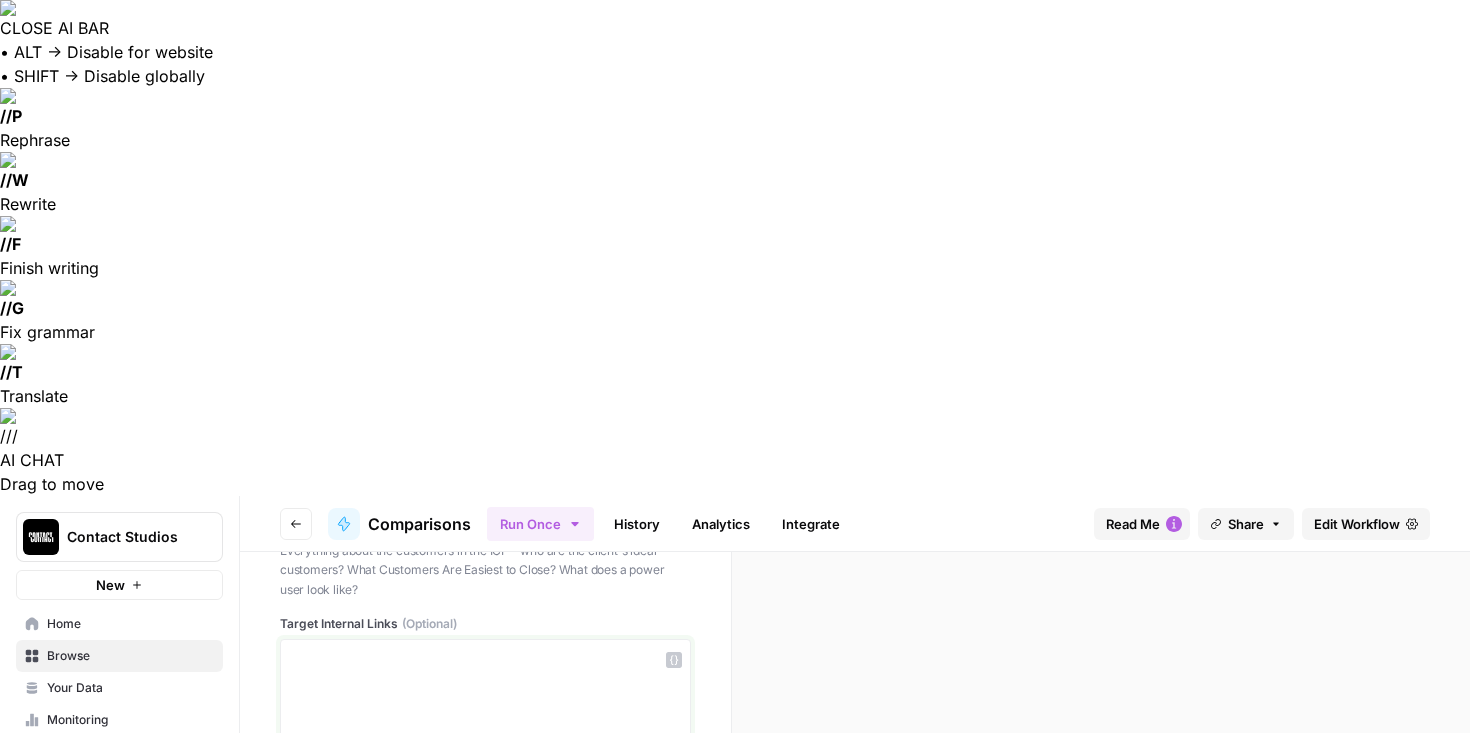 click at bounding box center [485, 728] 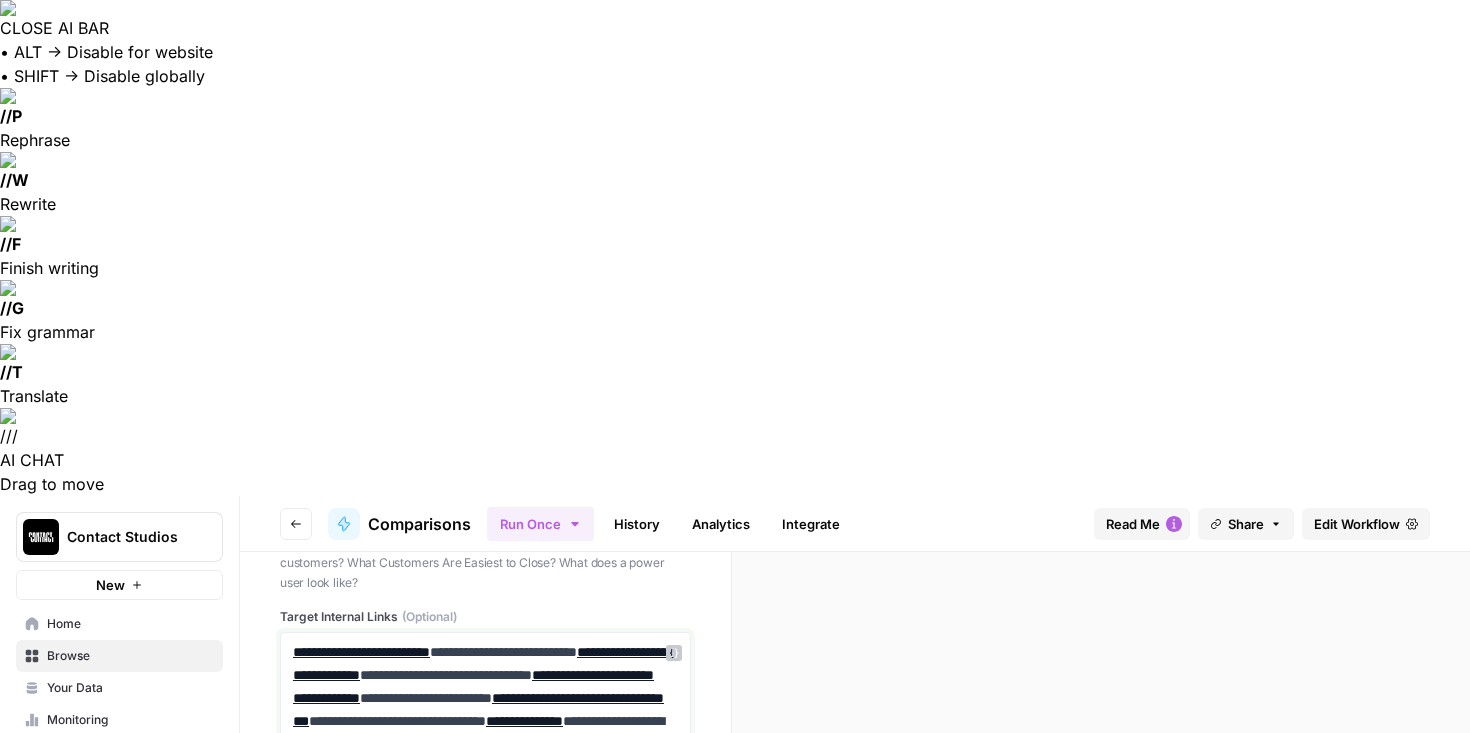 scroll, scrollTop: 4991, scrollLeft: 0, axis: vertical 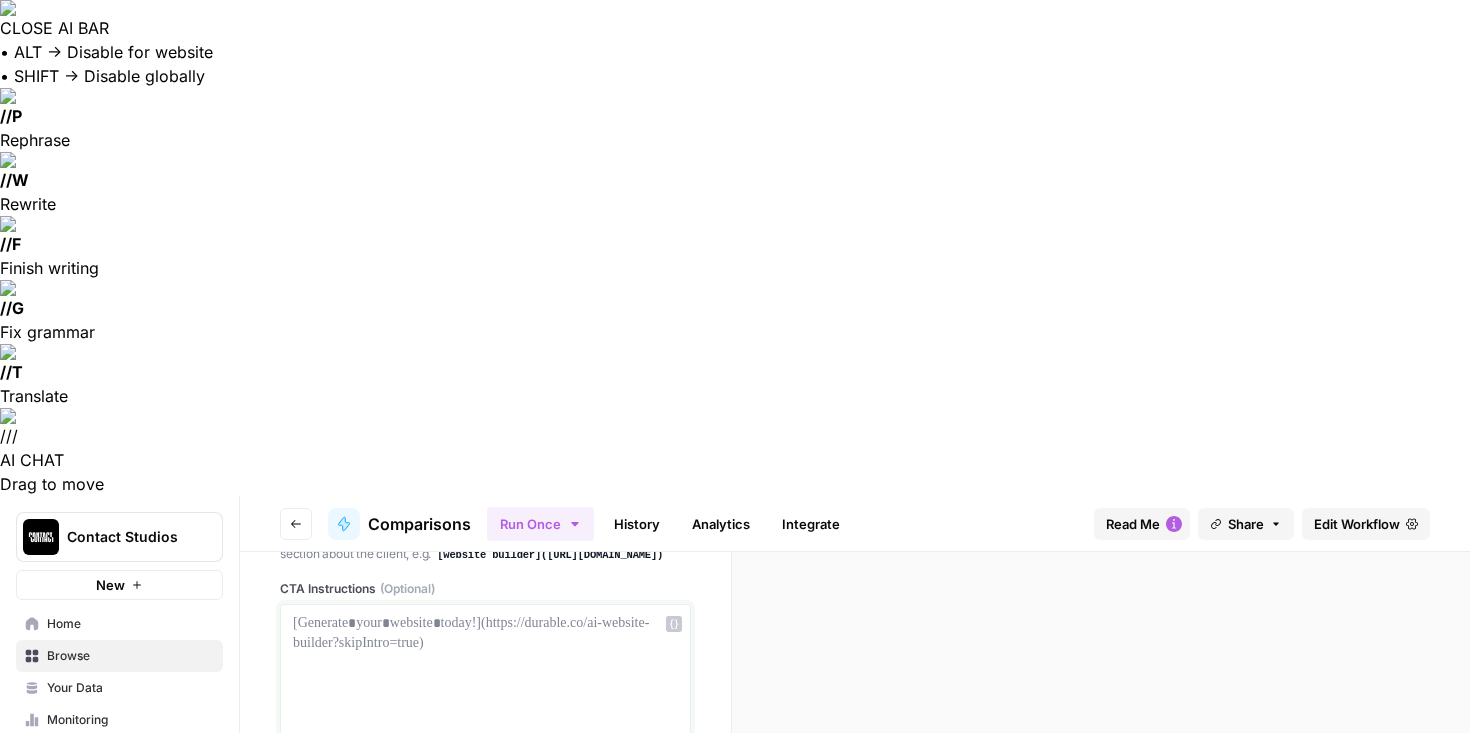 click at bounding box center [485, 693] 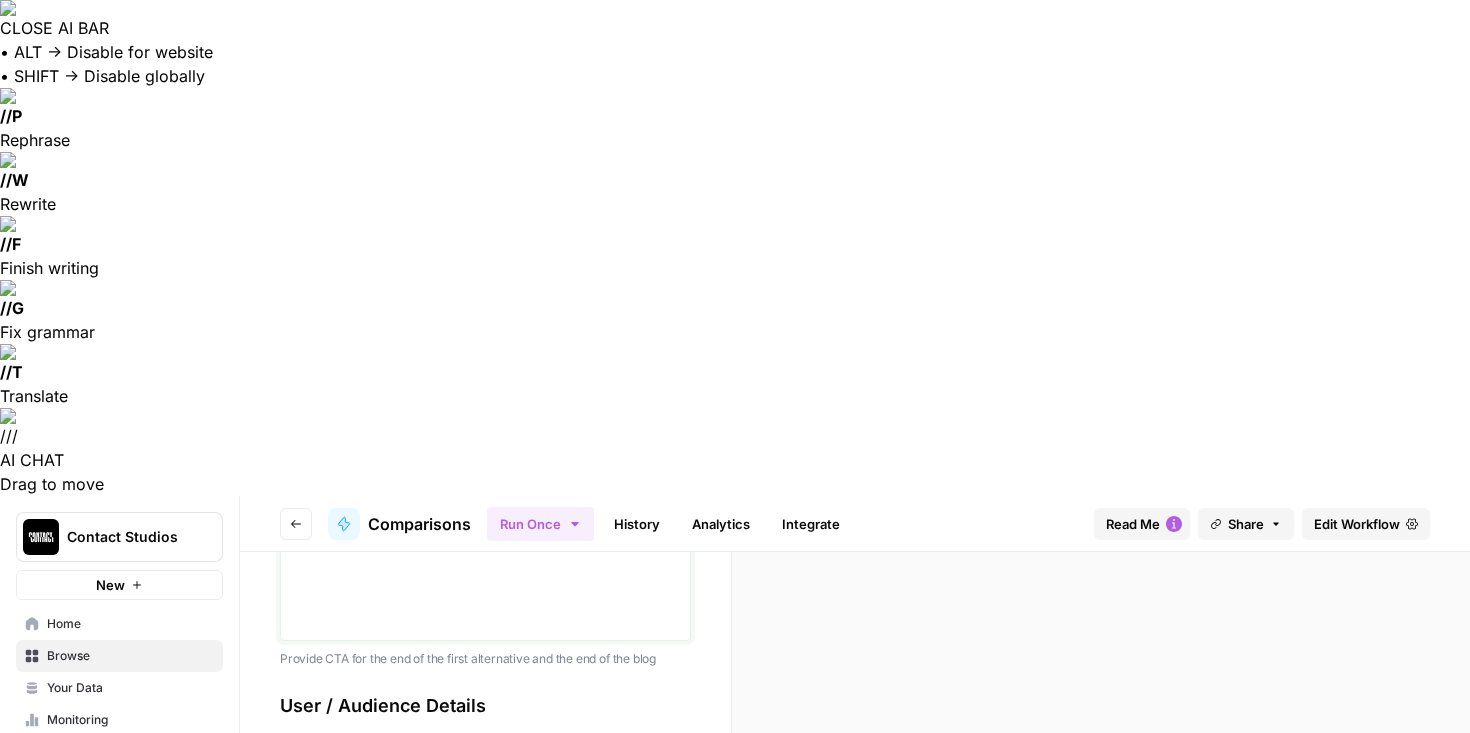 scroll, scrollTop: 5233, scrollLeft: 0, axis: vertical 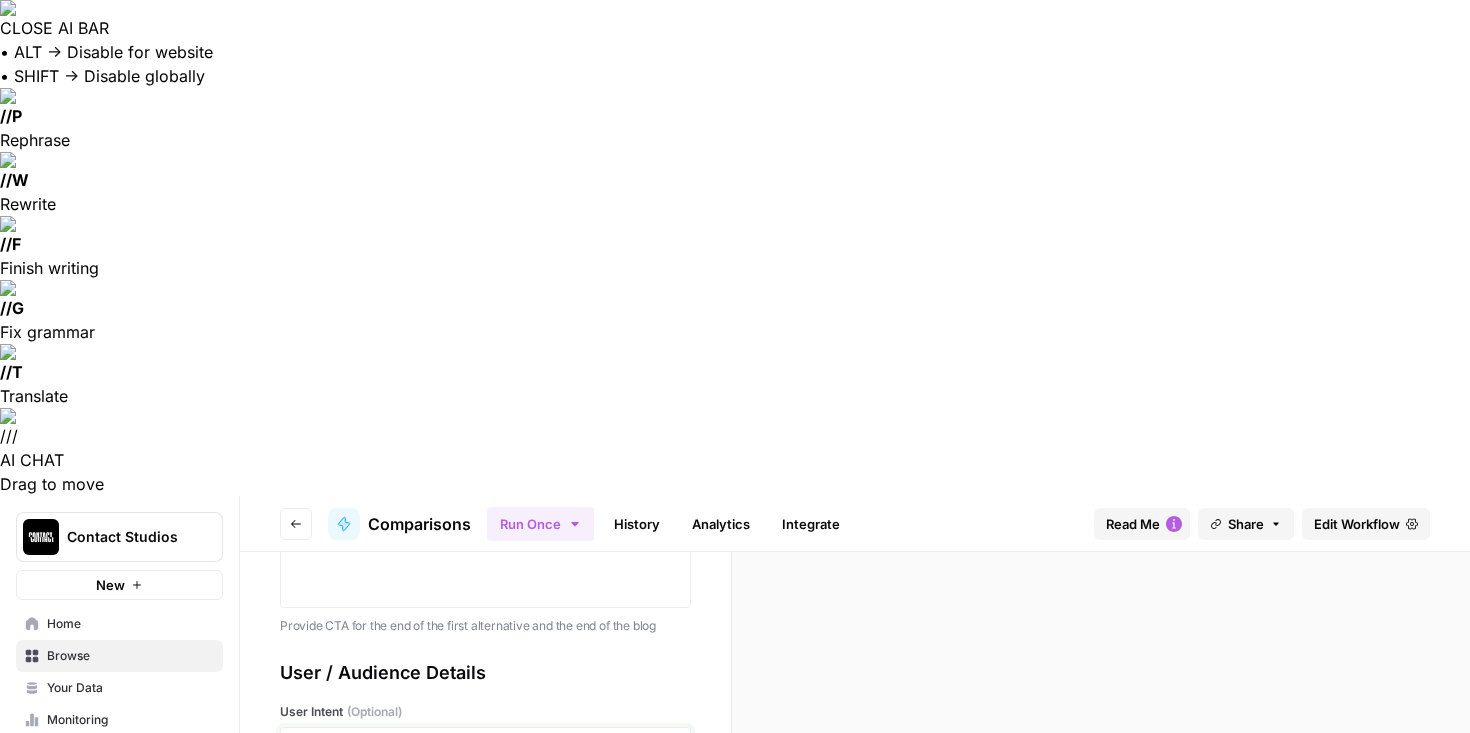 click at bounding box center [485, 816] 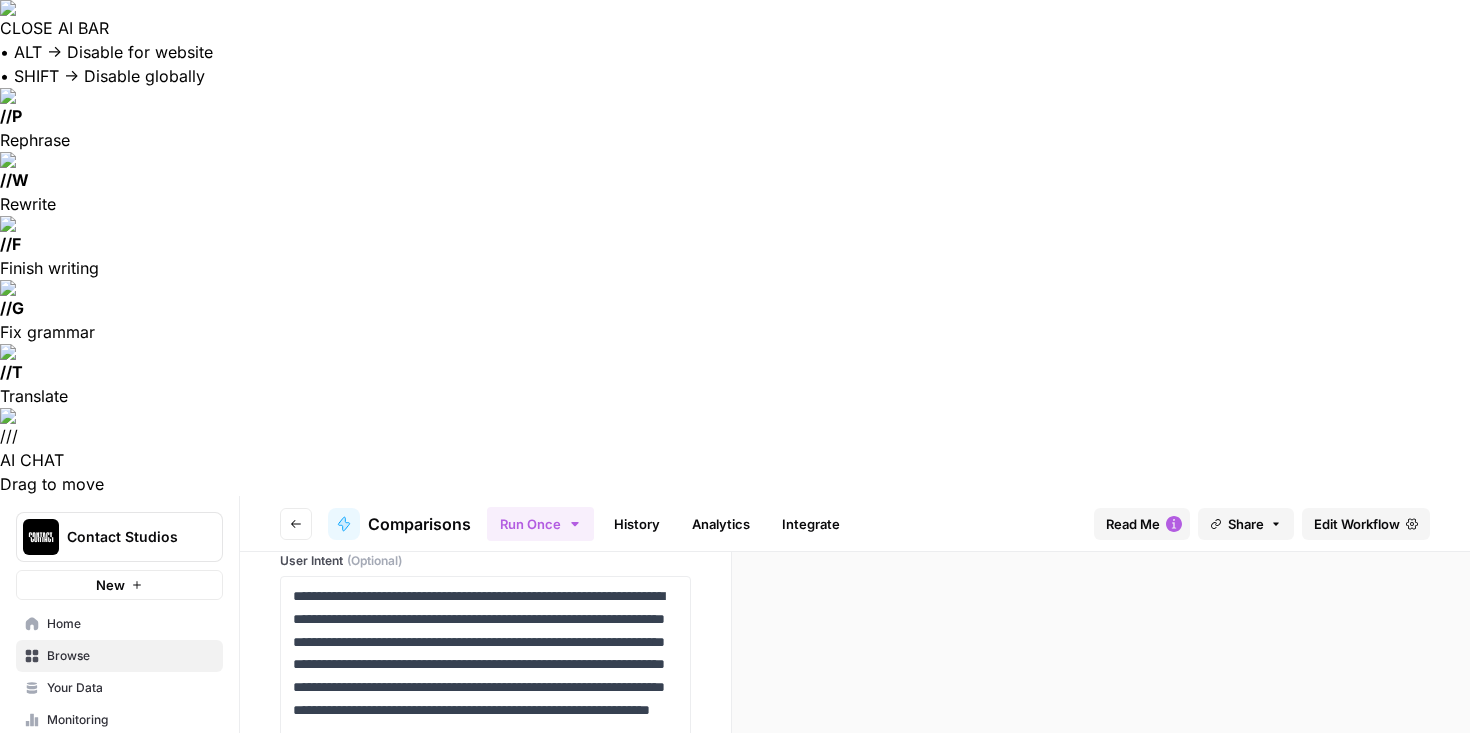 click at bounding box center [485, 1005] 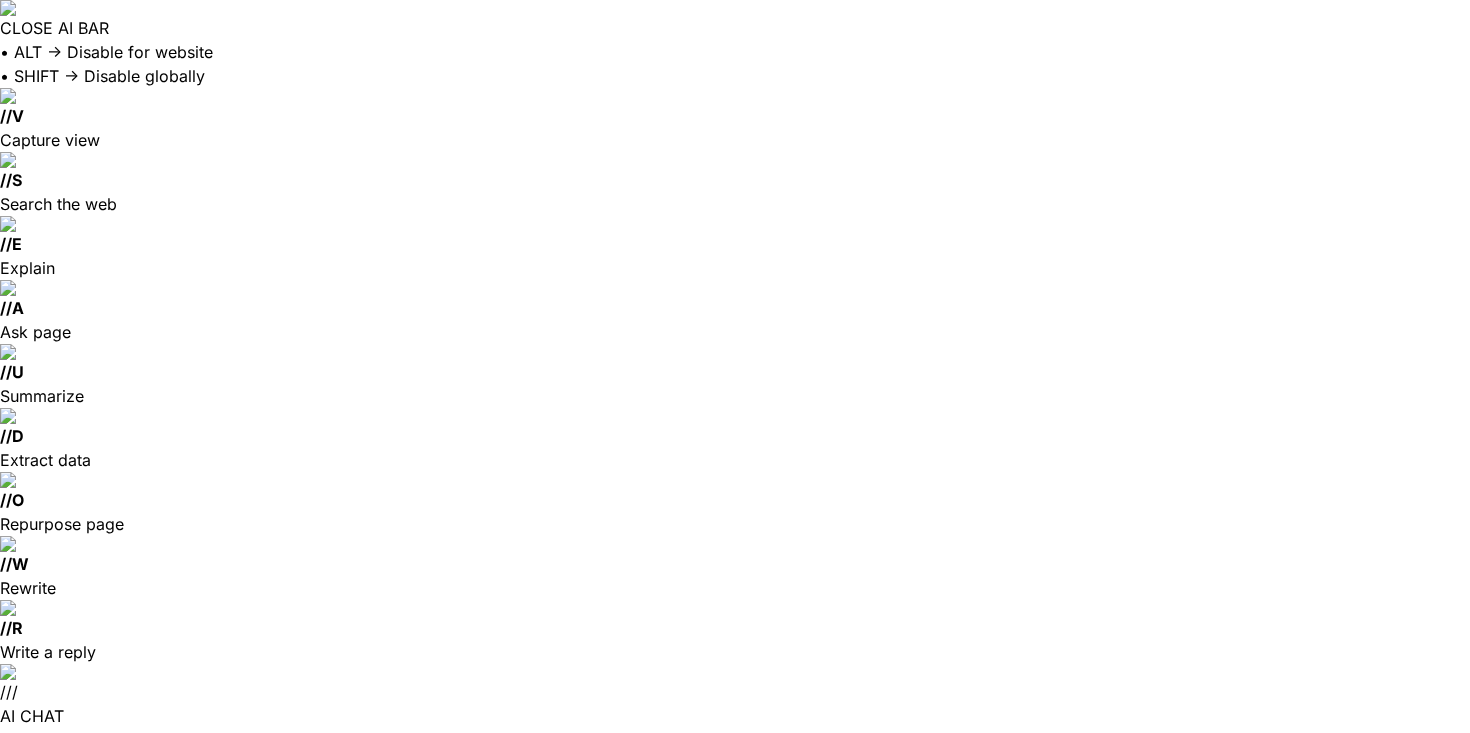 scroll, scrollTop: 14716, scrollLeft: 0, axis: vertical 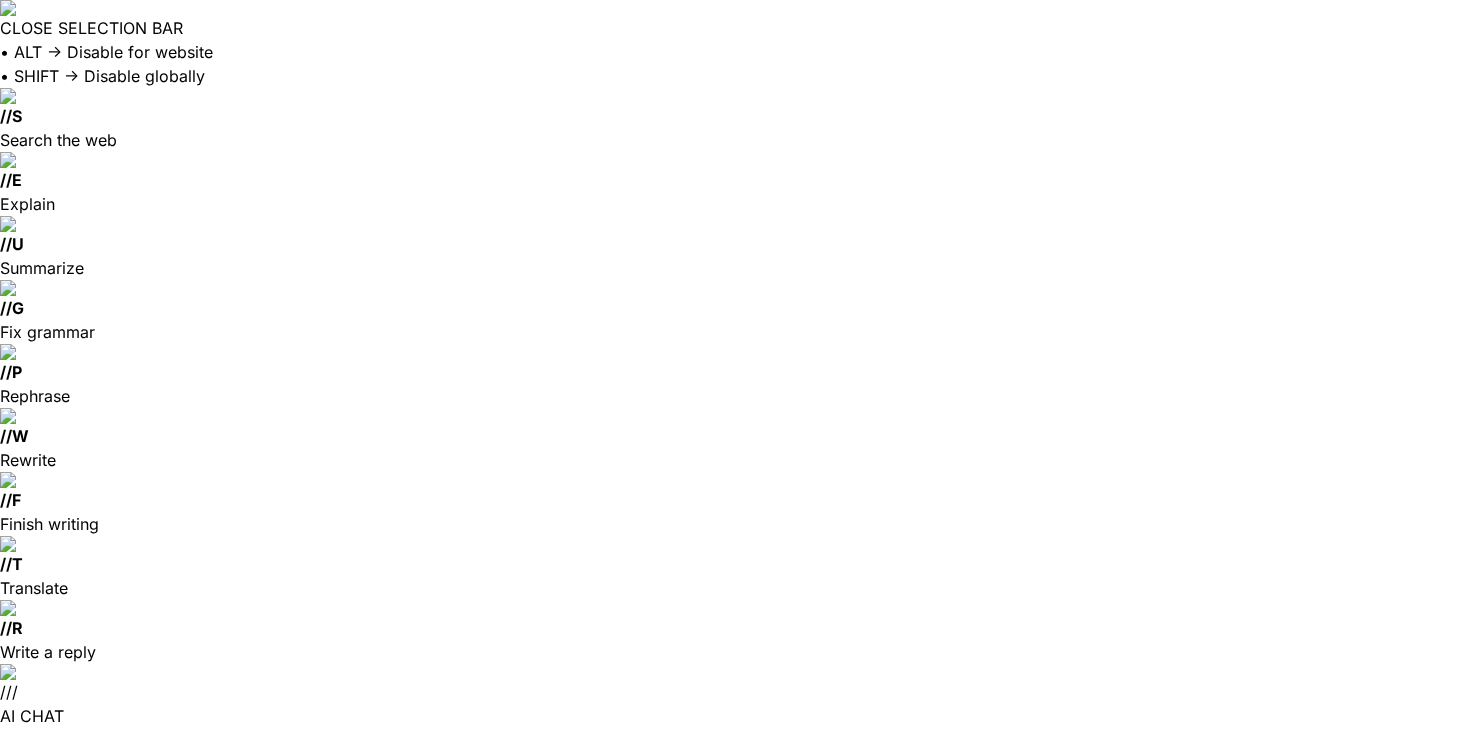 drag, startPoint x: 978, startPoint y: 650, endPoint x: 800, endPoint y: 171, distance: 511.0039 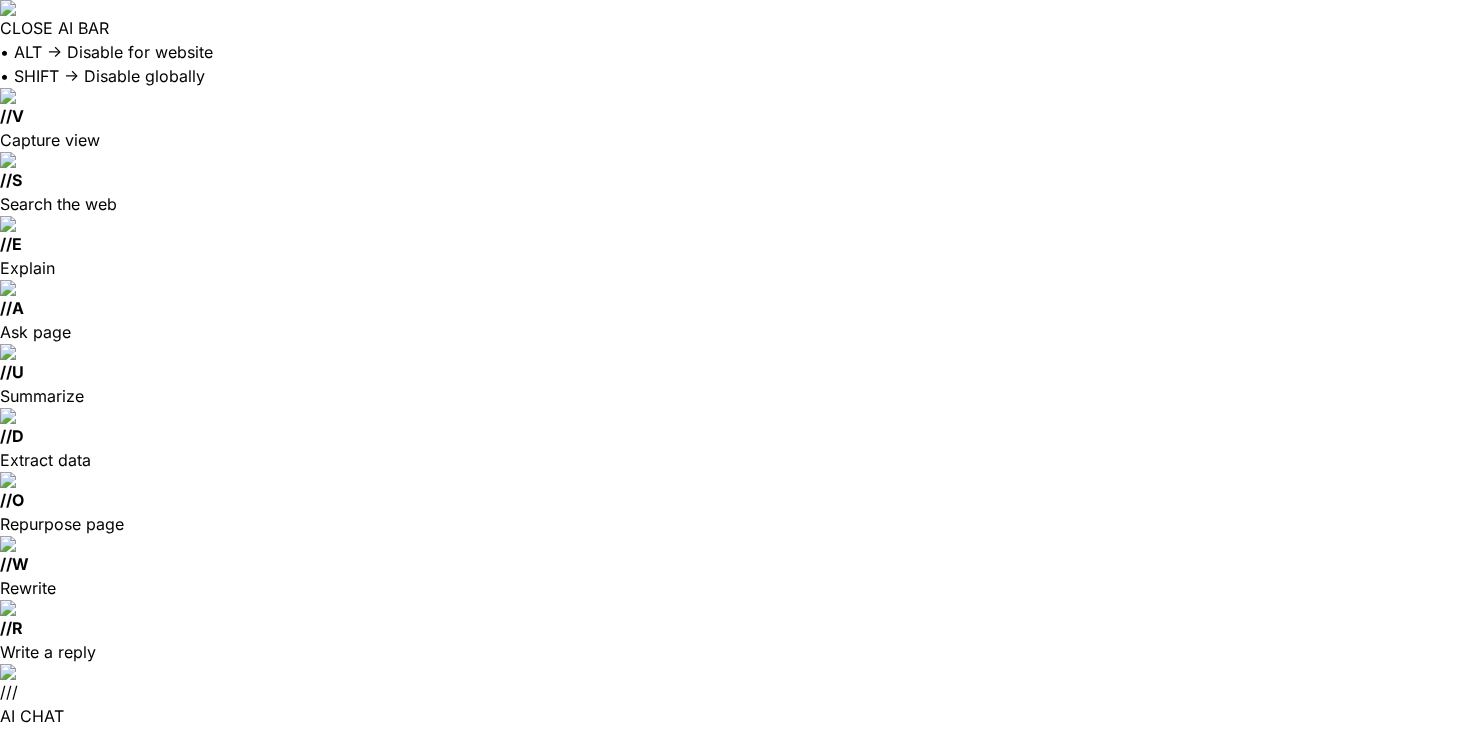 scroll, scrollTop: 0, scrollLeft: 0, axis: both 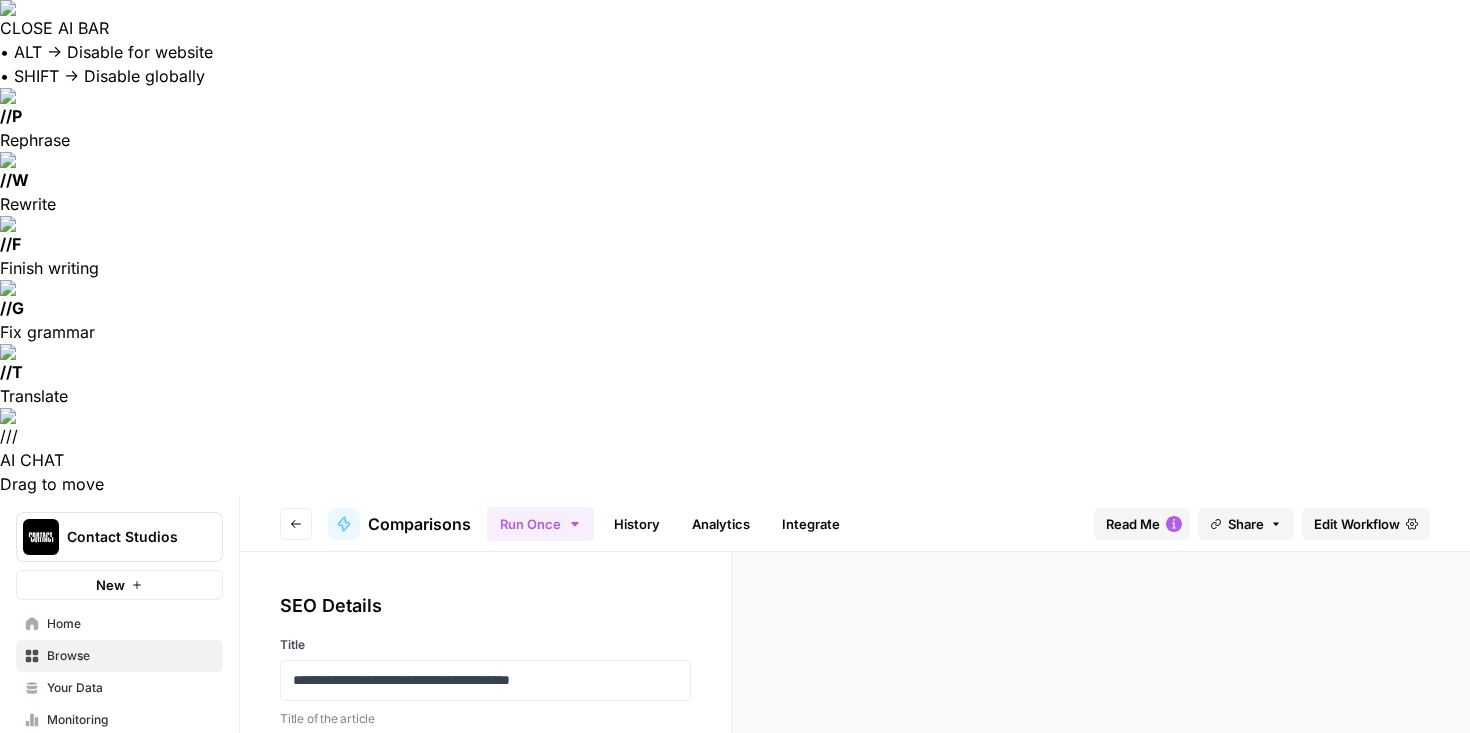 click at bounding box center [485, 788] 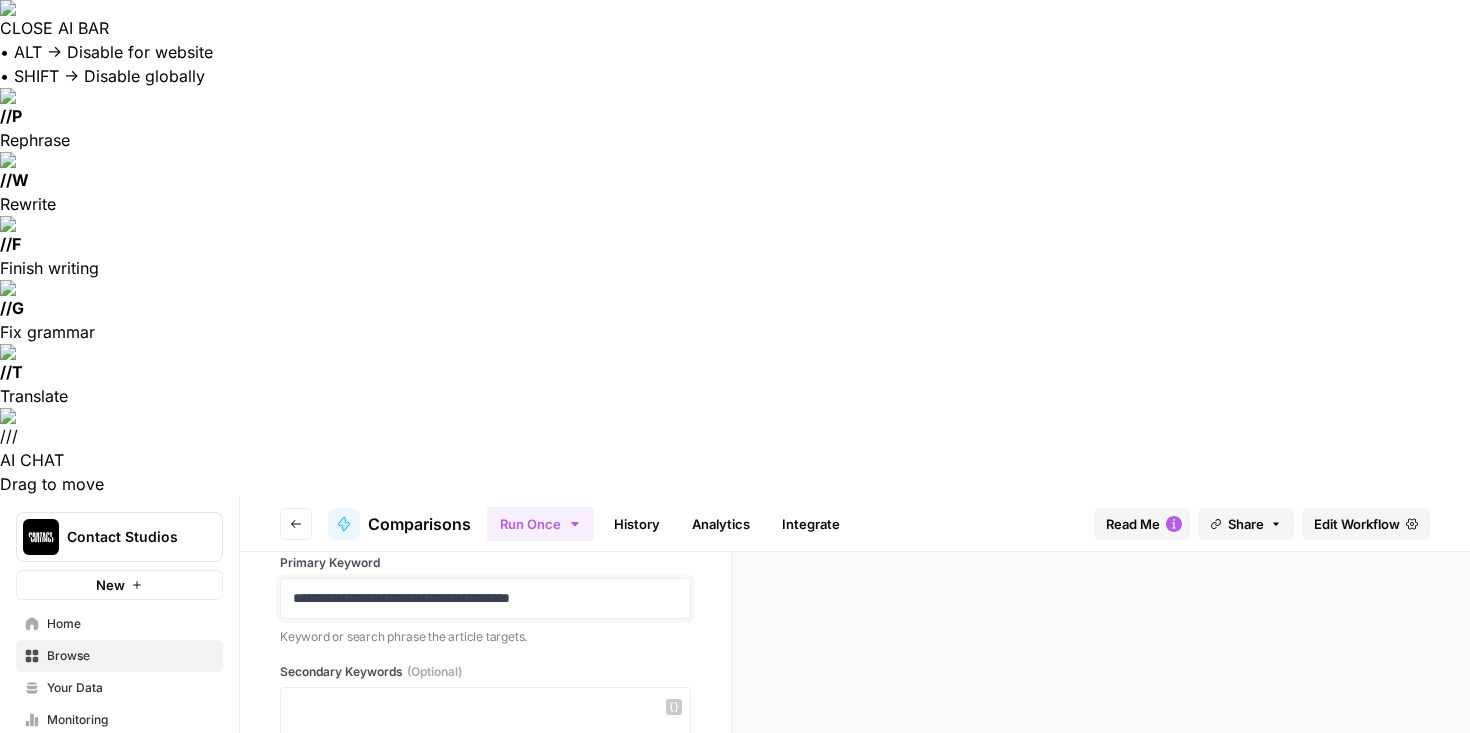 scroll, scrollTop: 220, scrollLeft: 0, axis: vertical 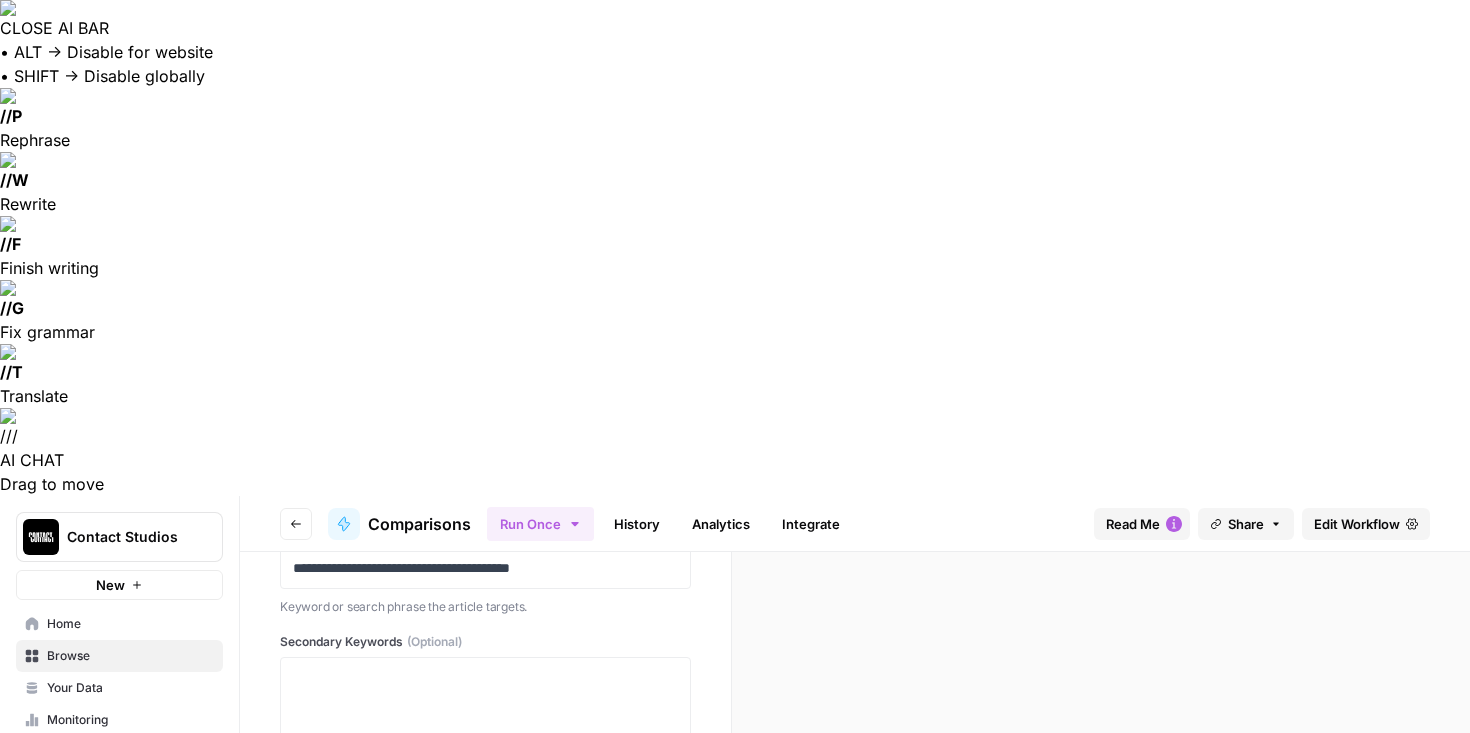click at bounding box center (485, 947) 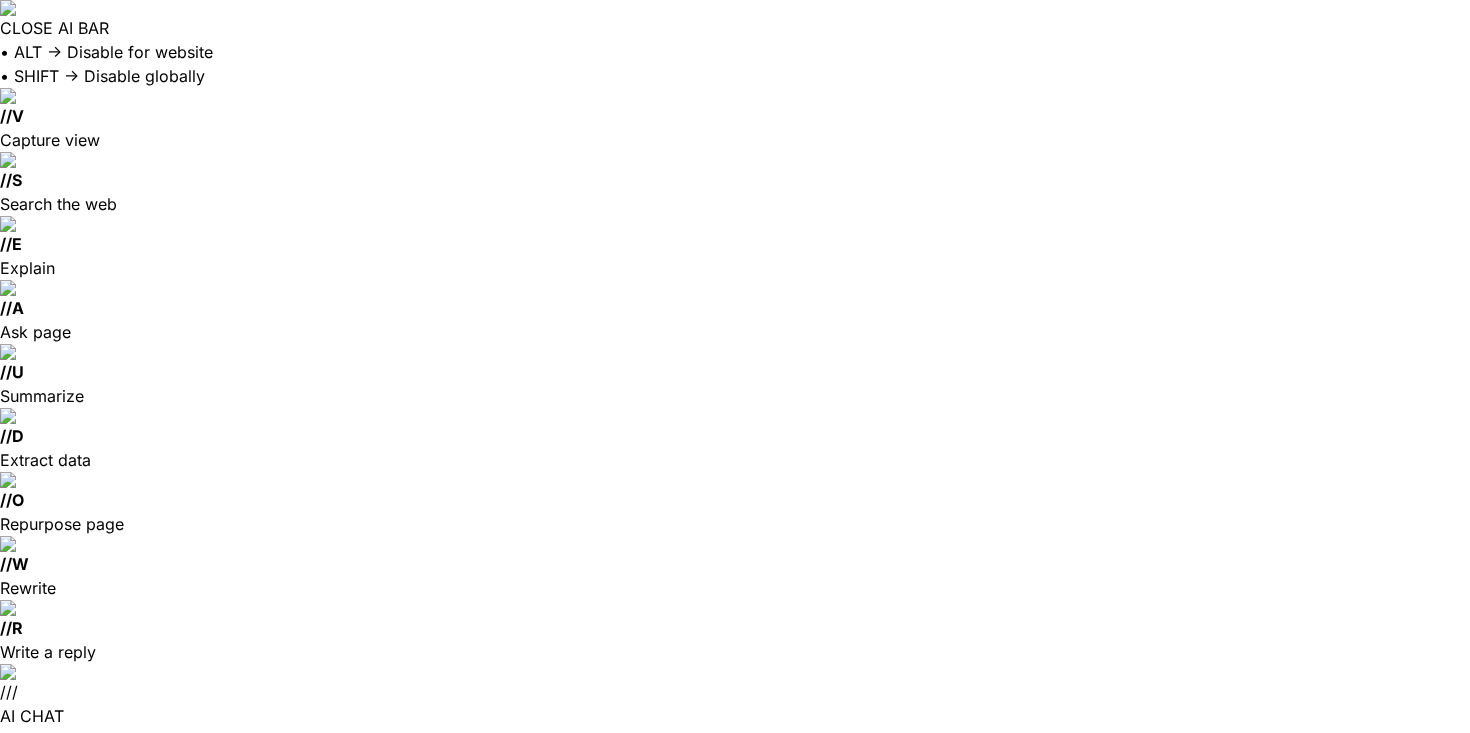 click at bounding box center (485, 1203) 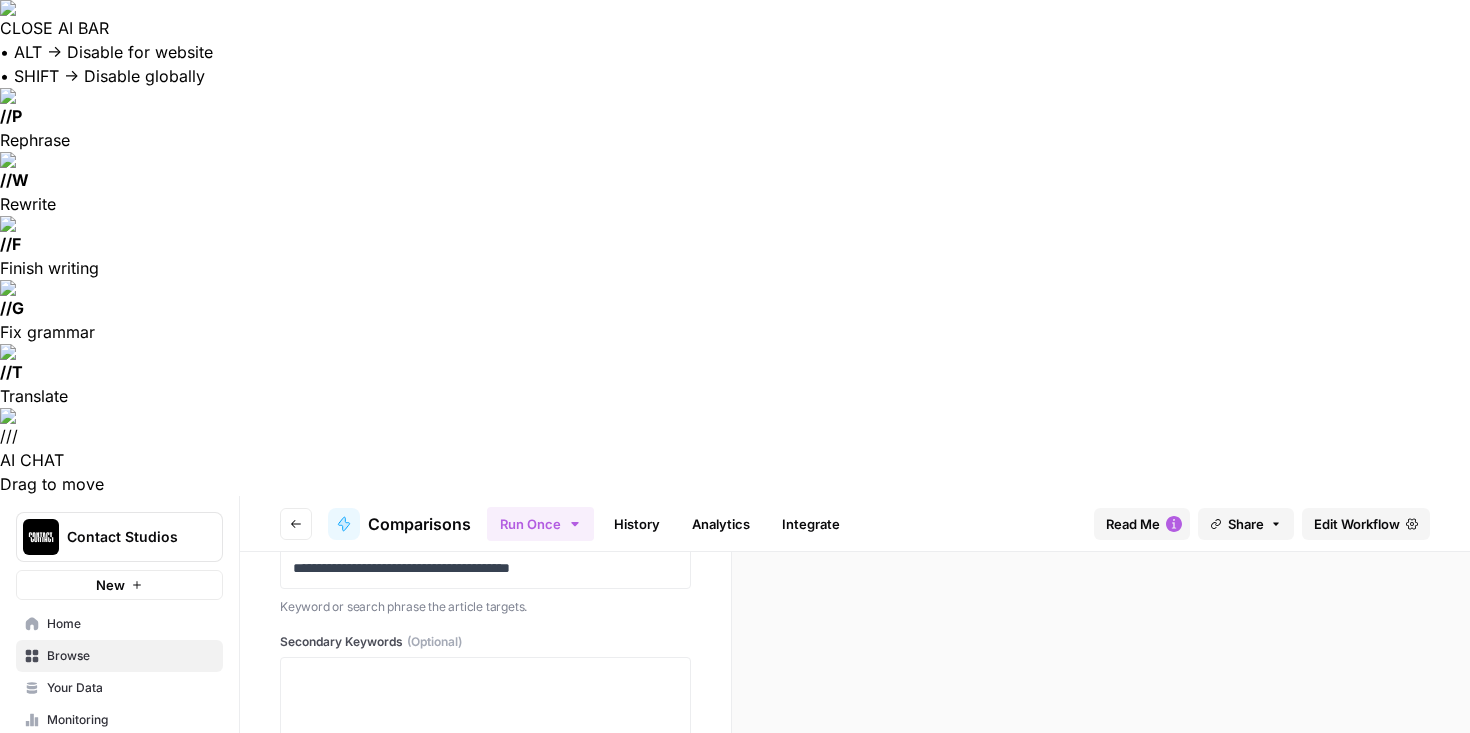 click on "**********" at bounding box center (485, 947) 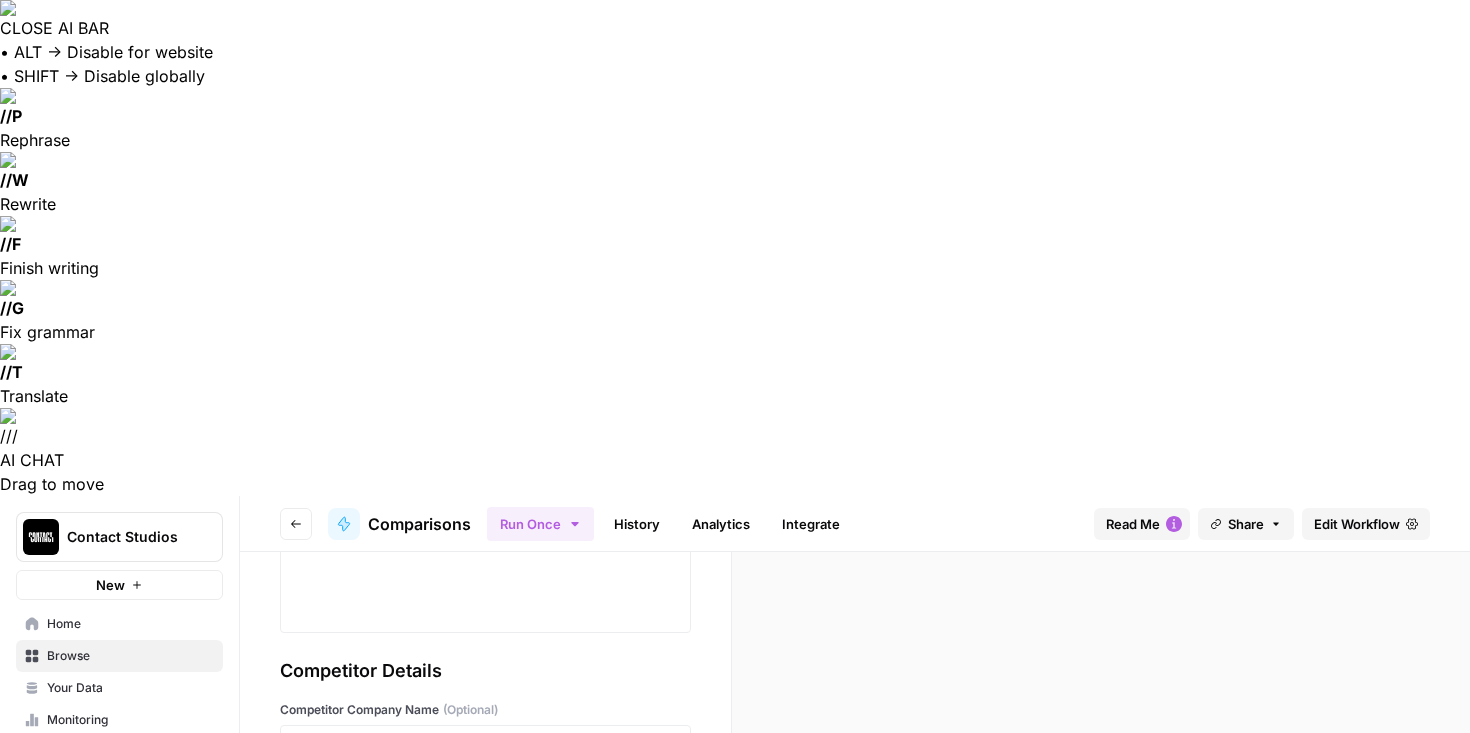 scroll, scrollTop: 447, scrollLeft: 0, axis: vertical 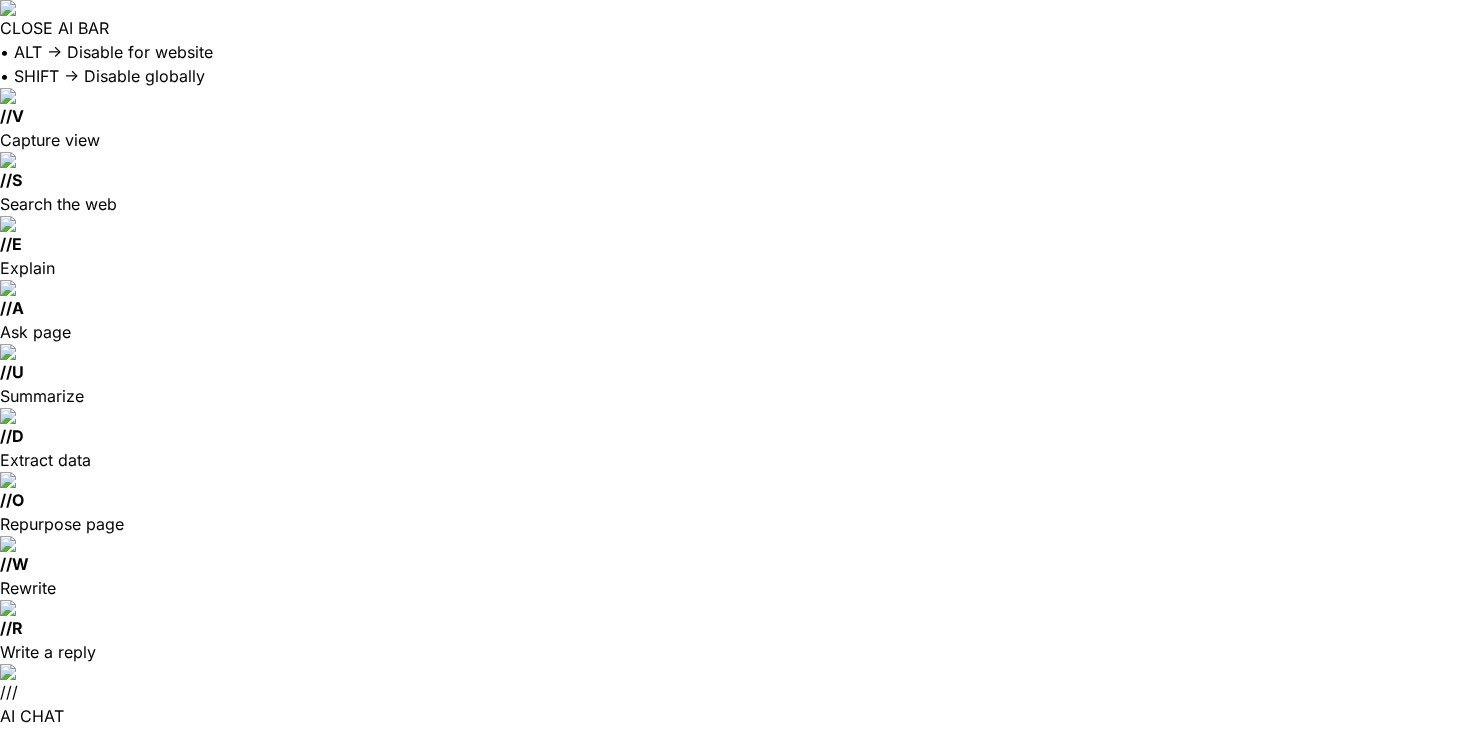 click at bounding box center (485, 1192) 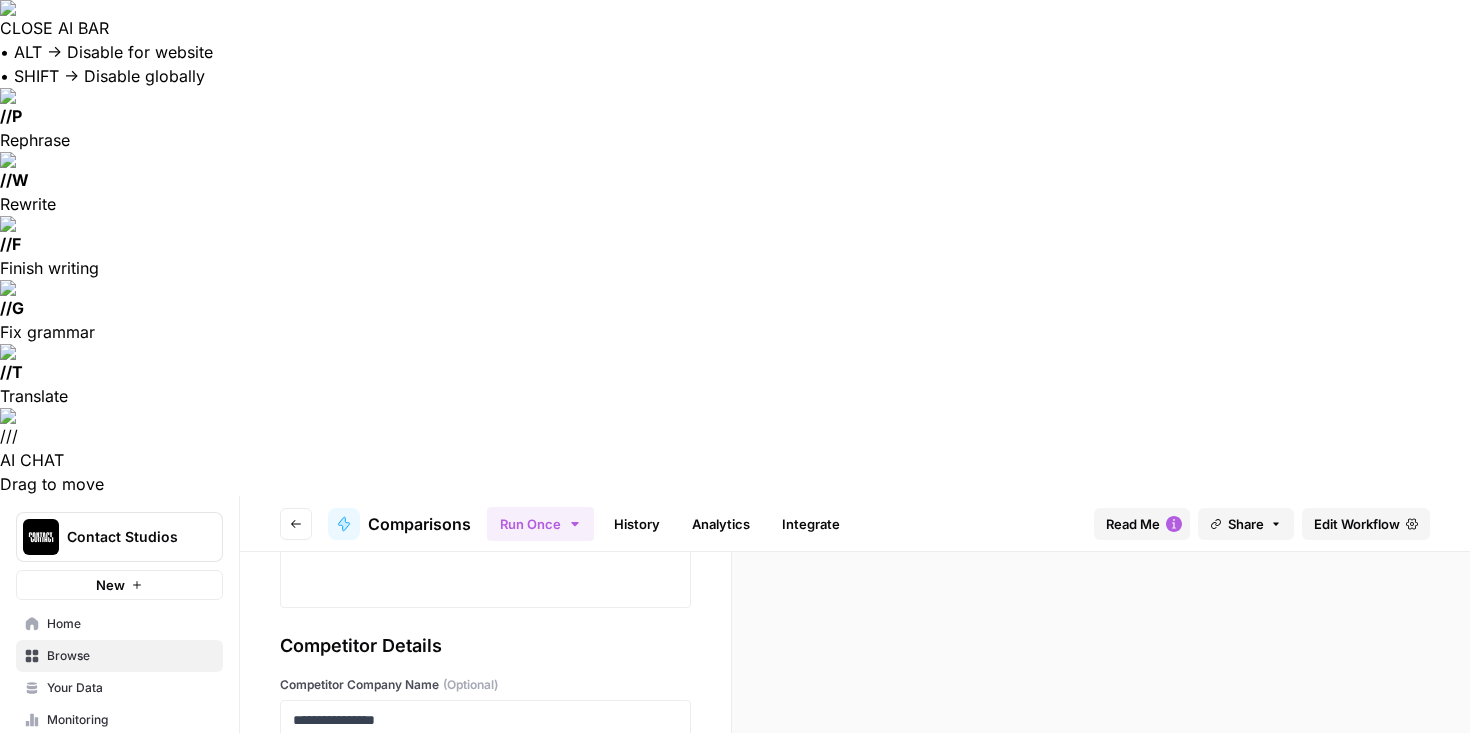 click at bounding box center (485, 1017) 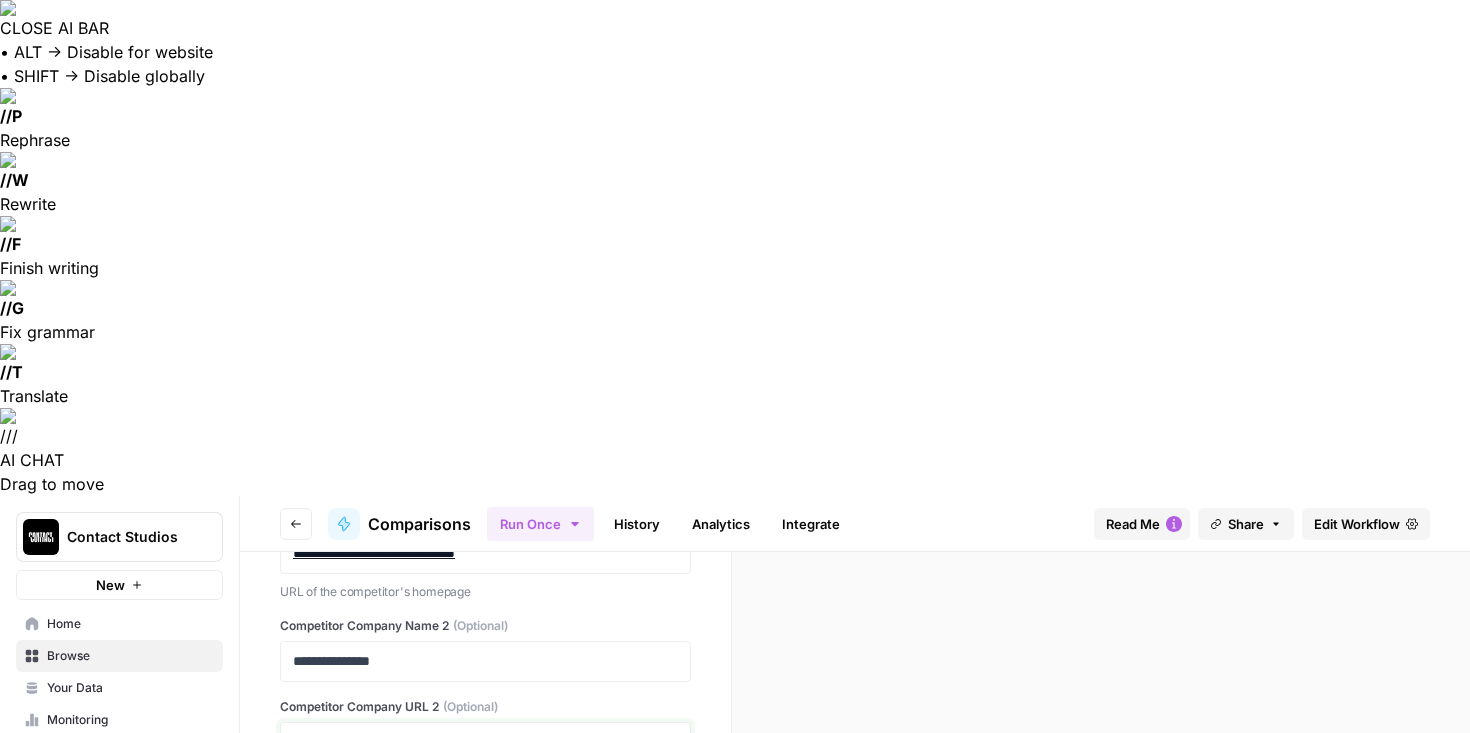 scroll, scrollTop: 736, scrollLeft: 0, axis: vertical 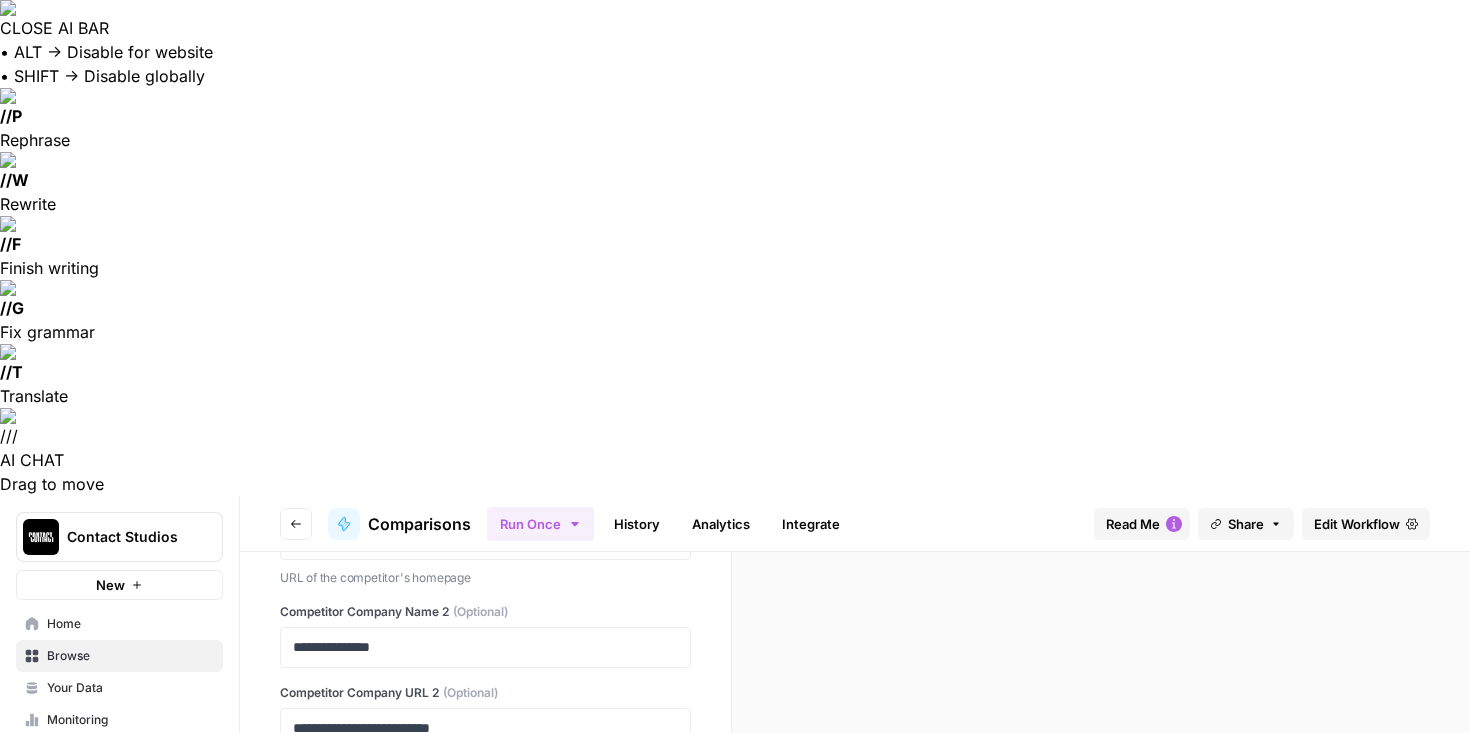 click at bounding box center (485, 1022) 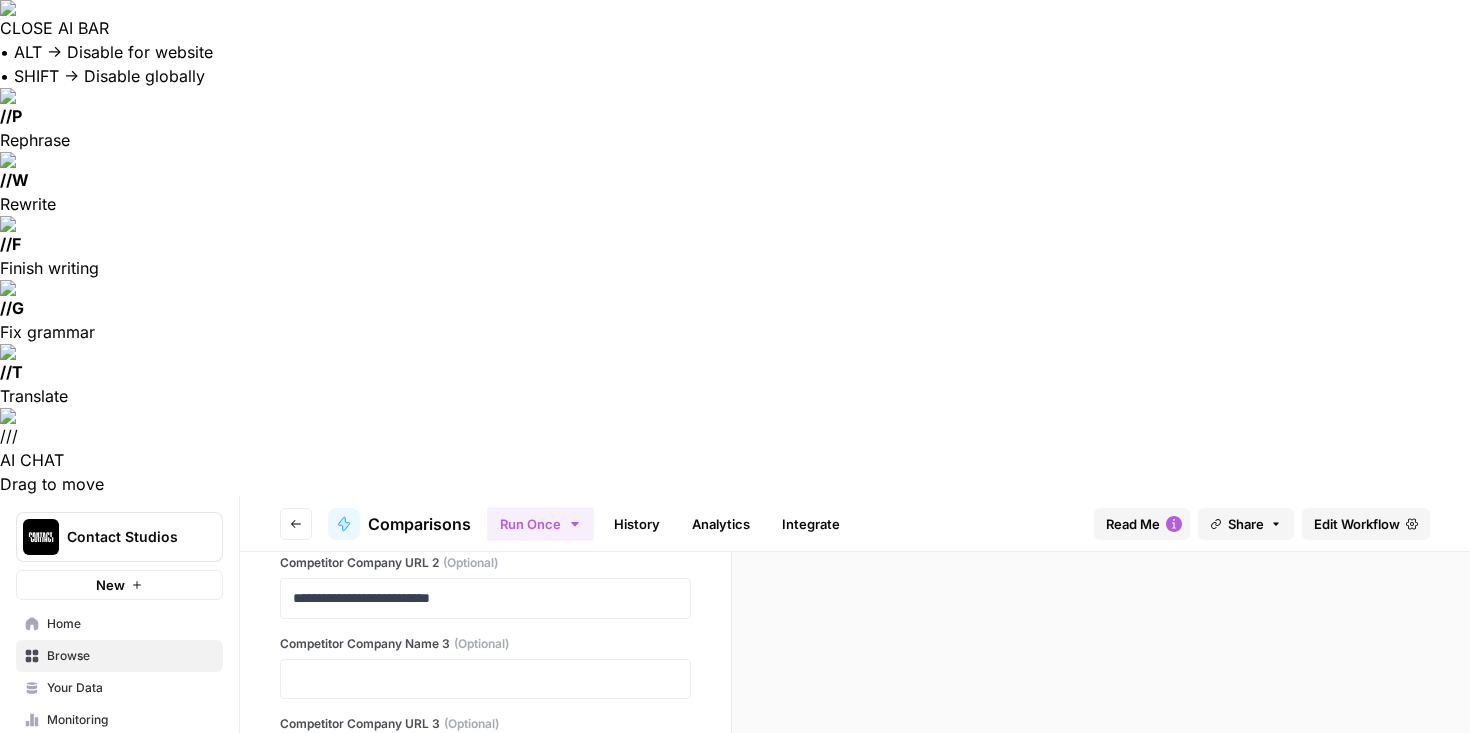 click at bounding box center (485, 973) 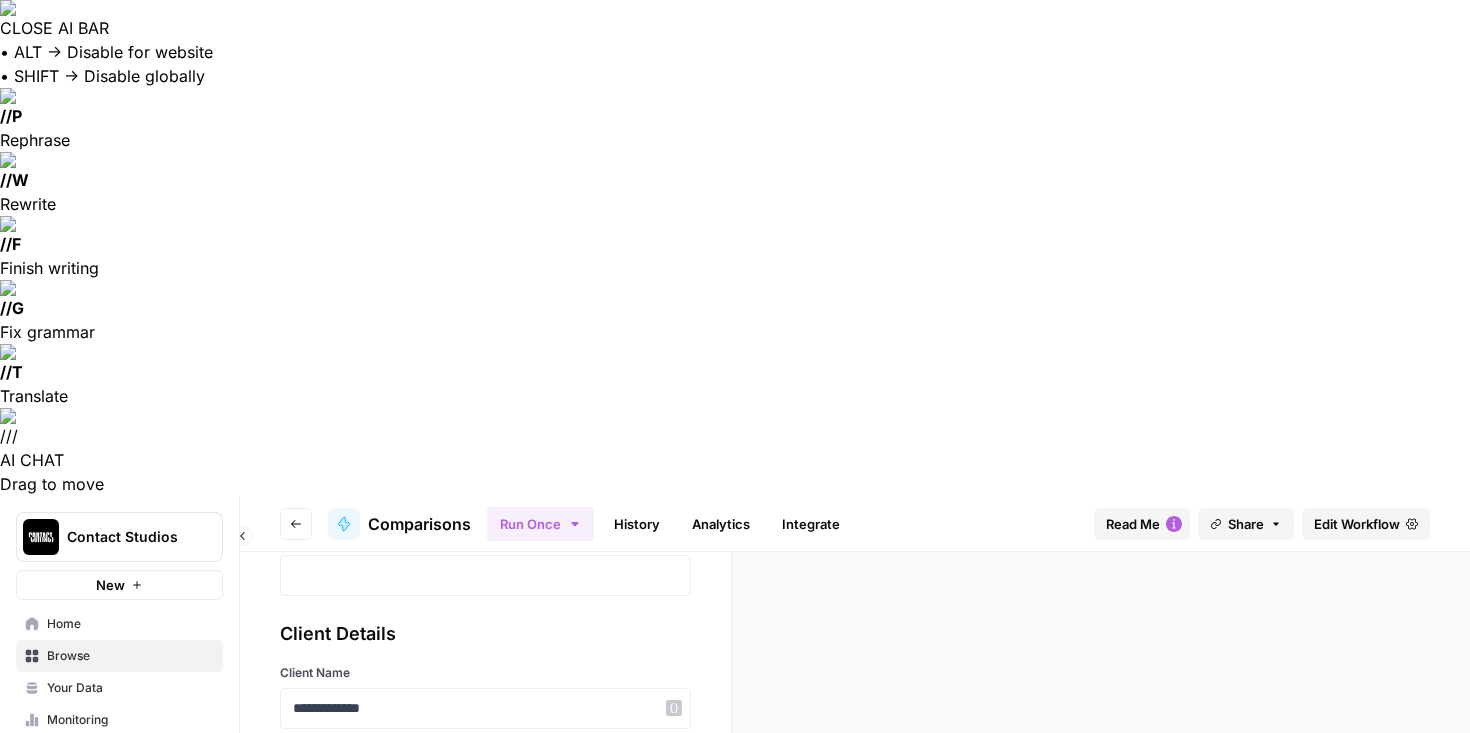 scroll, scrollTop: 1138, scrollLeft: 0, axis: vertical 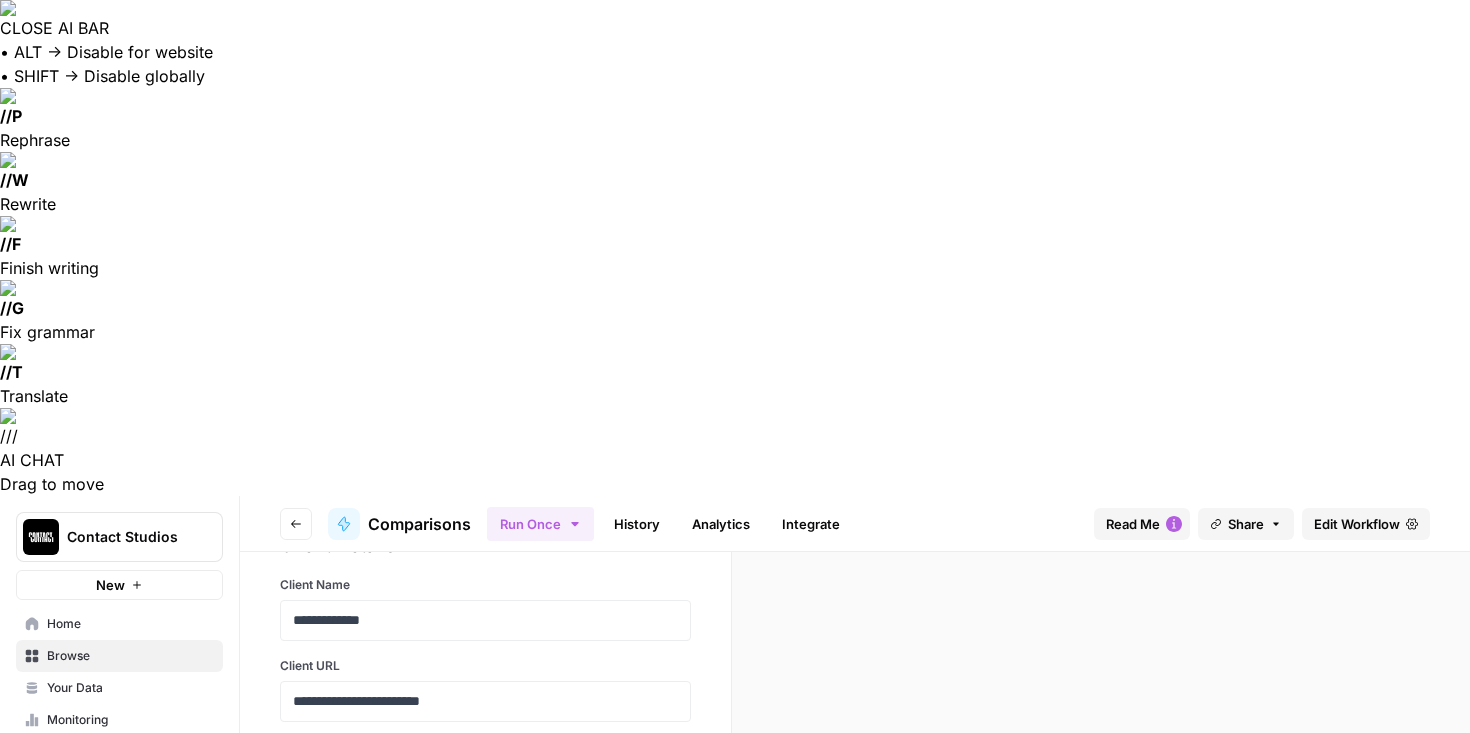 click at bounding box center [485, 878] 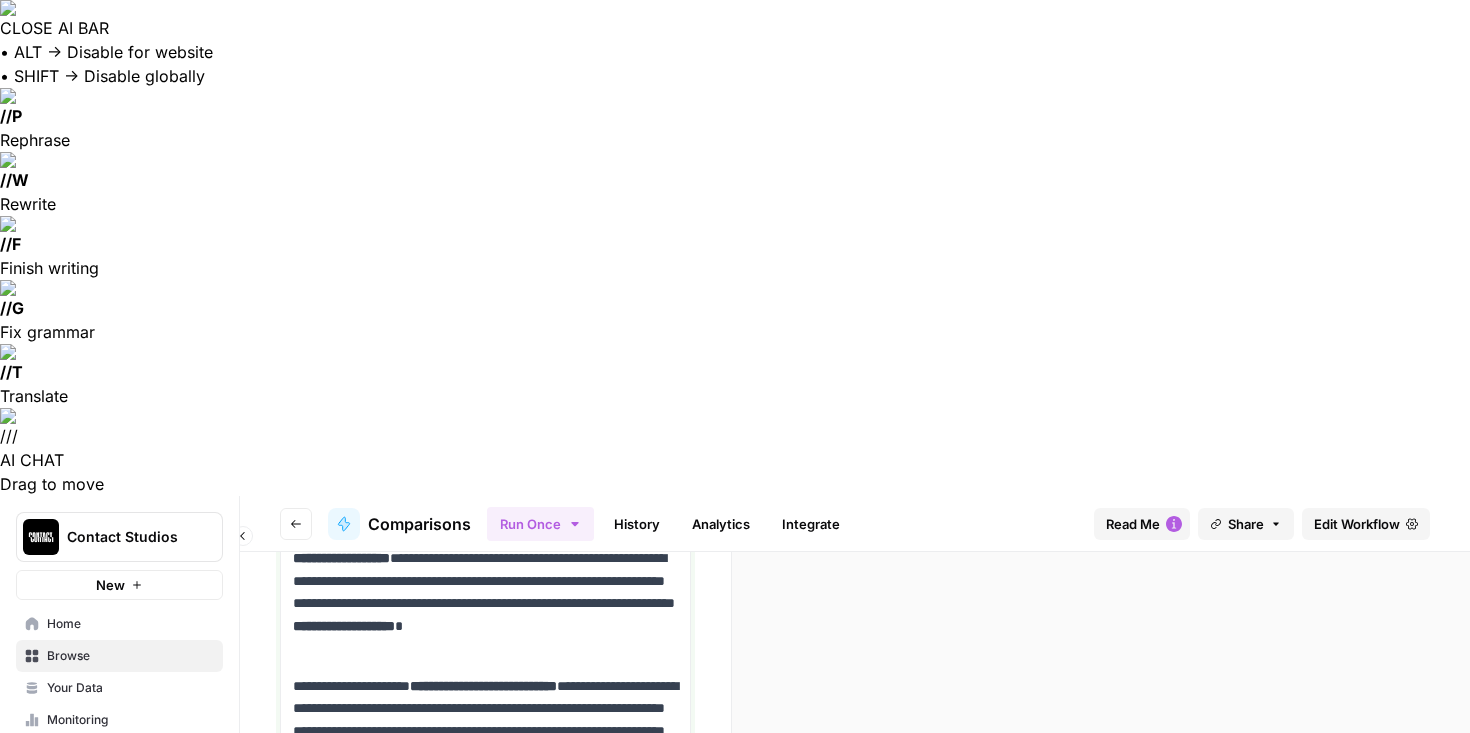 scroll, scrollTop: 1890, scrollLeft: 0, axis: vertical 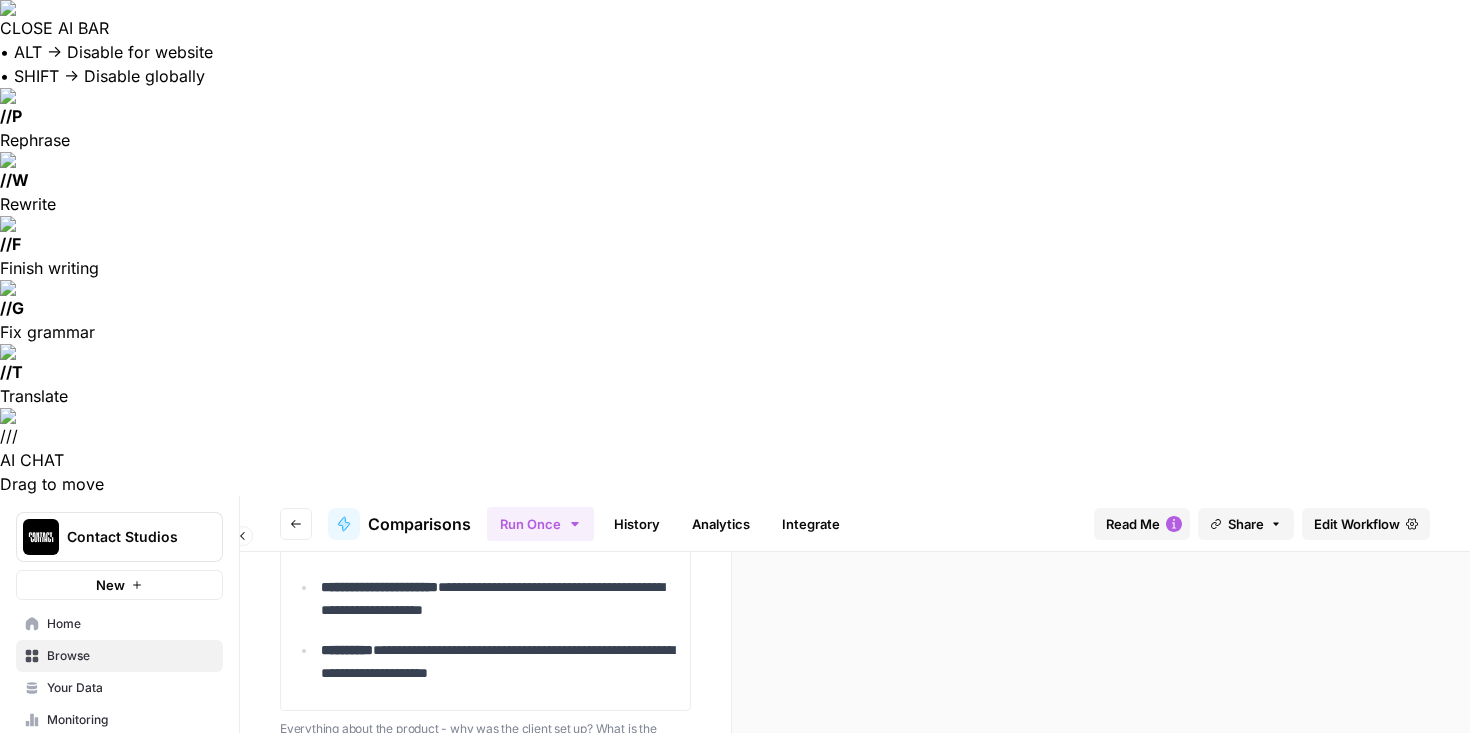 click at bounding box center [485, 887] 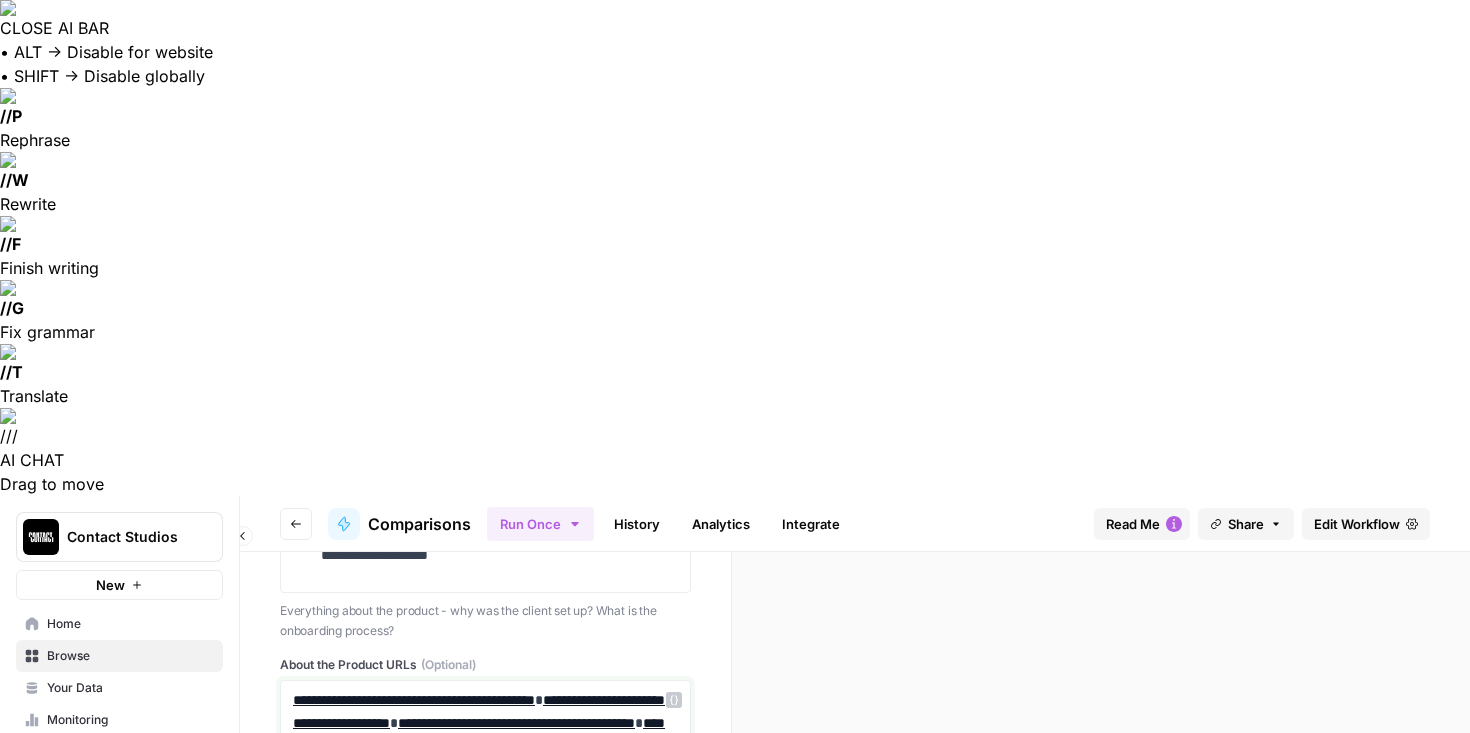 scroll, scrollTop: 2102, scrollLeft: 0, axis: vertical 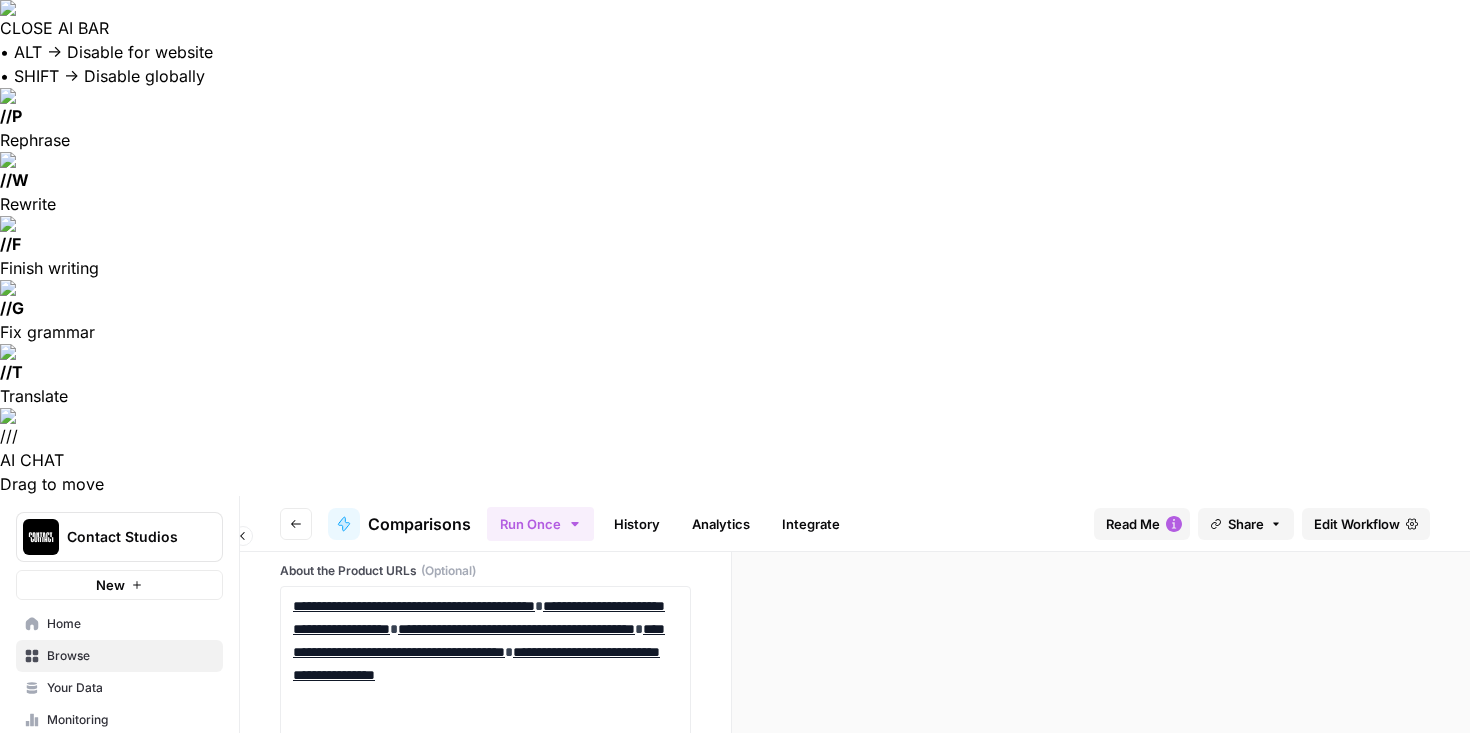 click at bounding box center [485, 940] 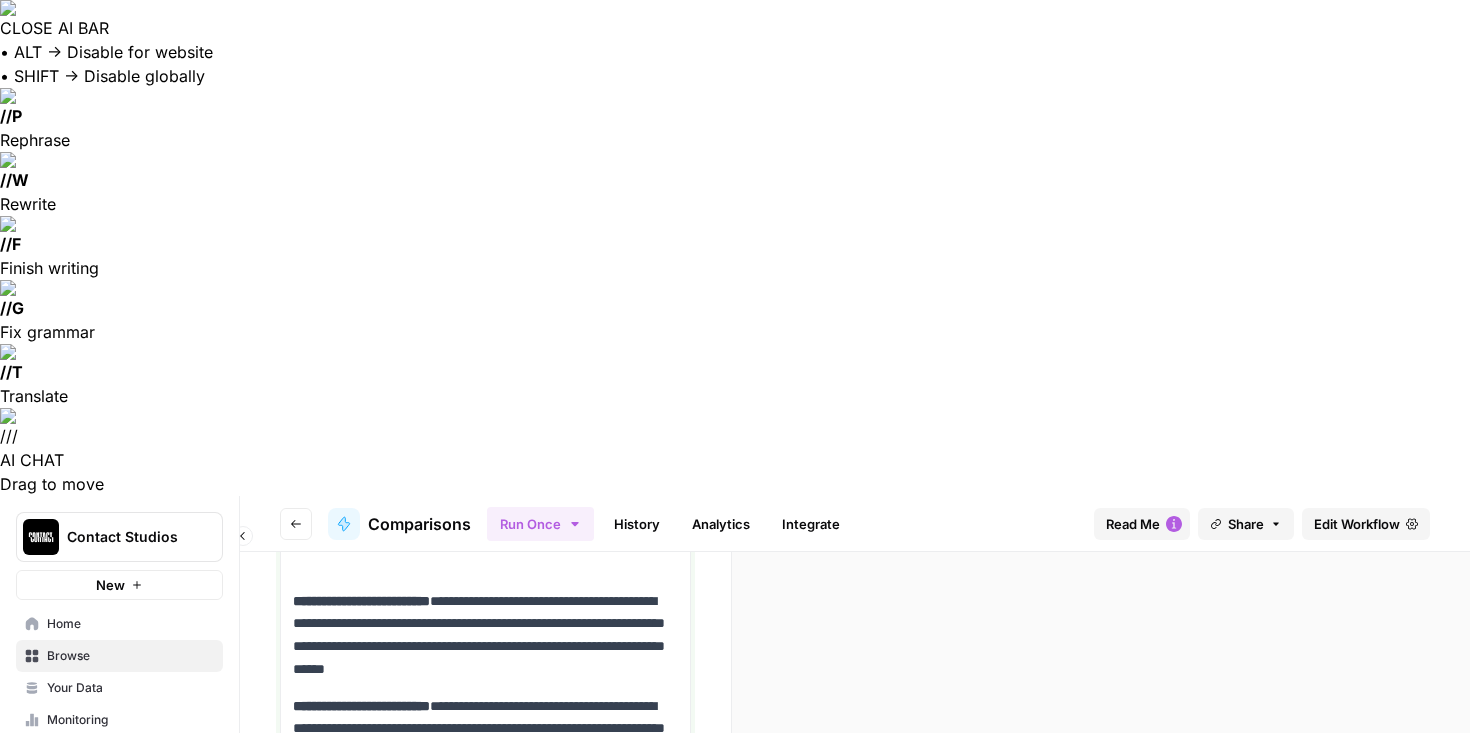 scroll, scrollTop: 3748, scrollLeft: 0, axis: vertical 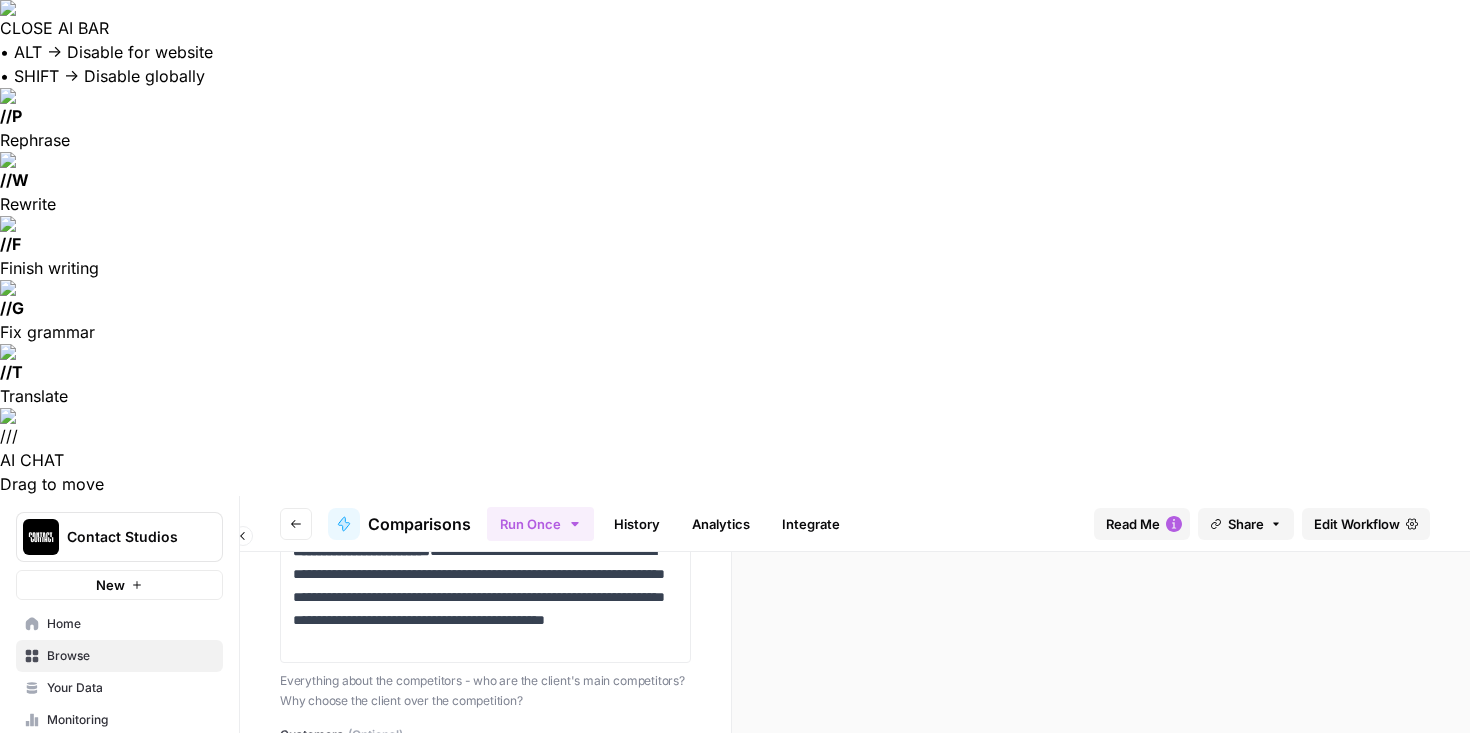 click at bounding box center (485, 839) 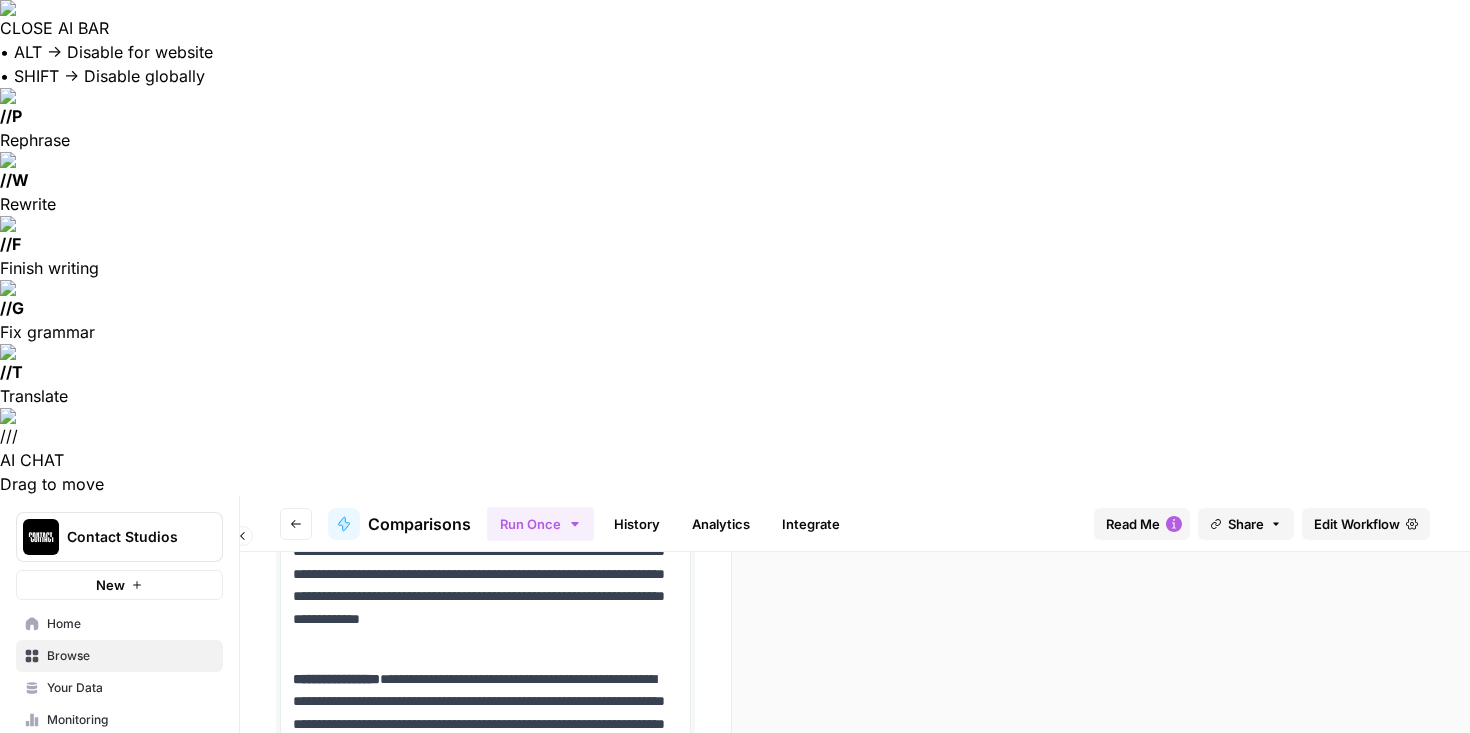 scroll, scrollTop: 4551, scrollLeft: 0, axis: vertical 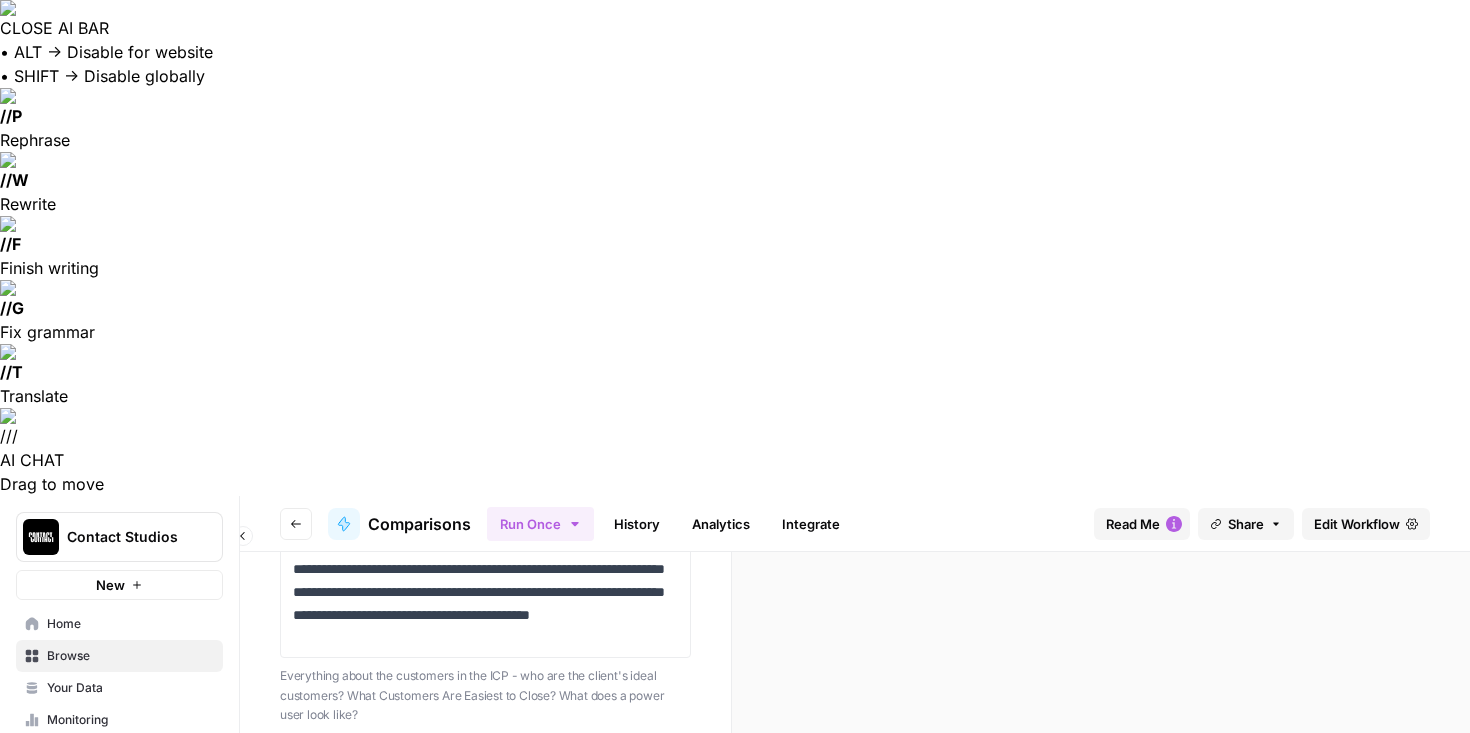 click at bounding box center [485, 854] 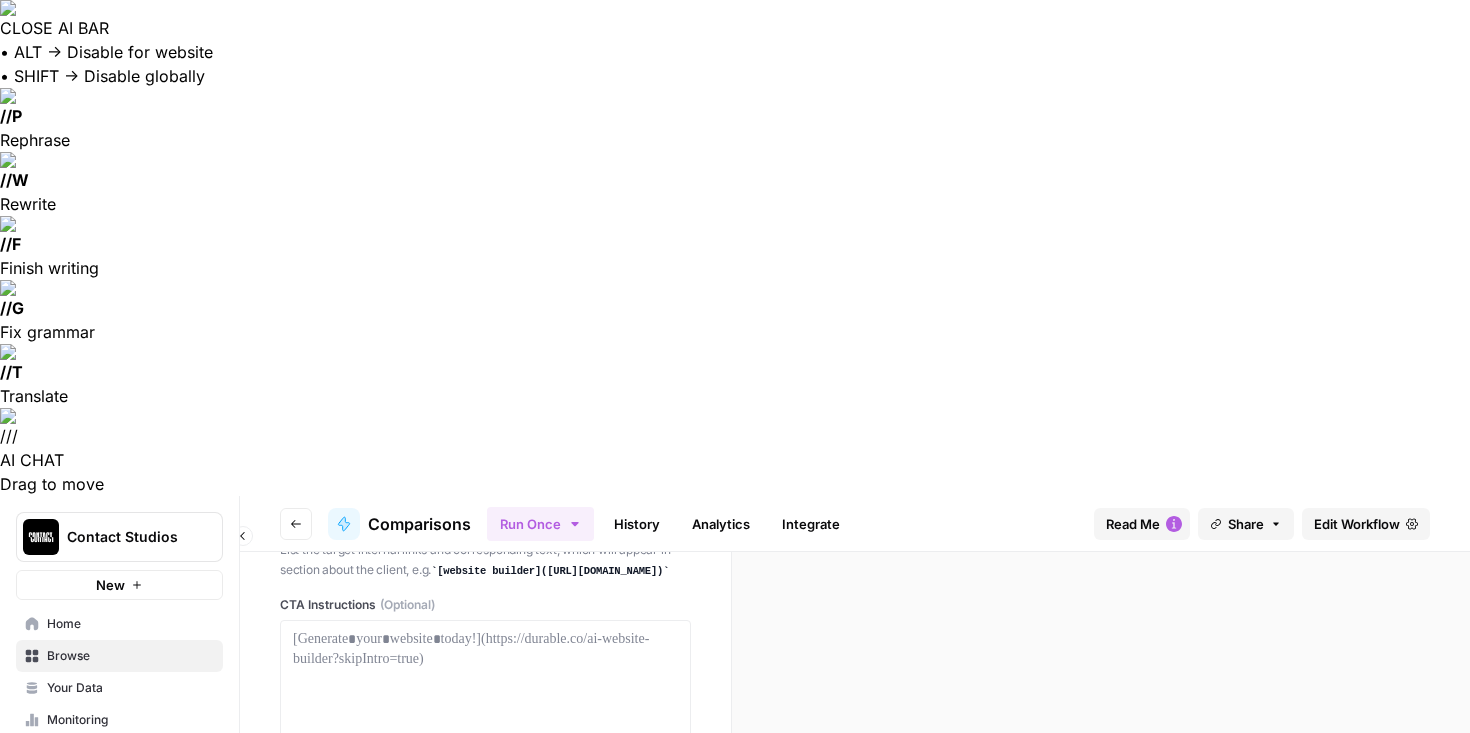 scroll, scrollTop: 5031, scrollLeft: 0, axis: vertical 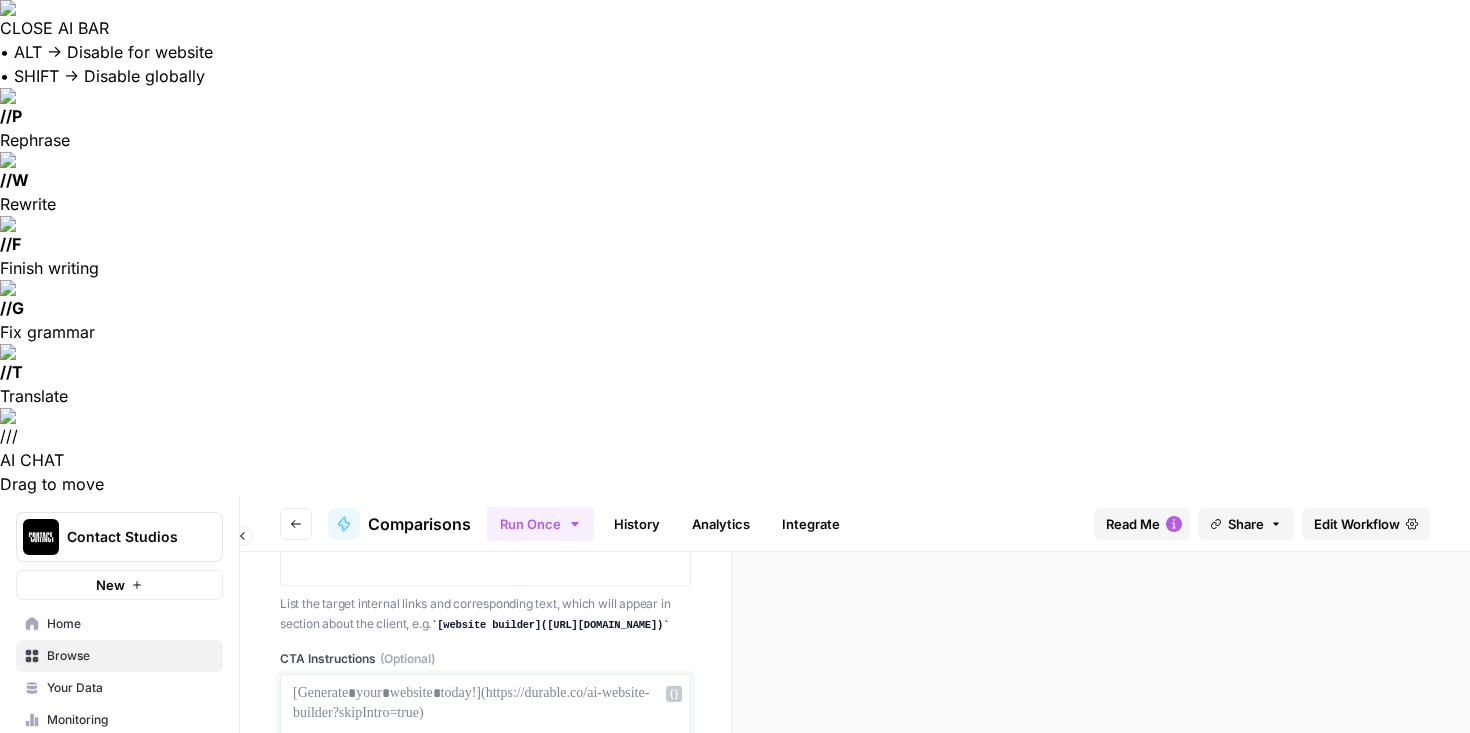 click at bounding box center (485, 694) 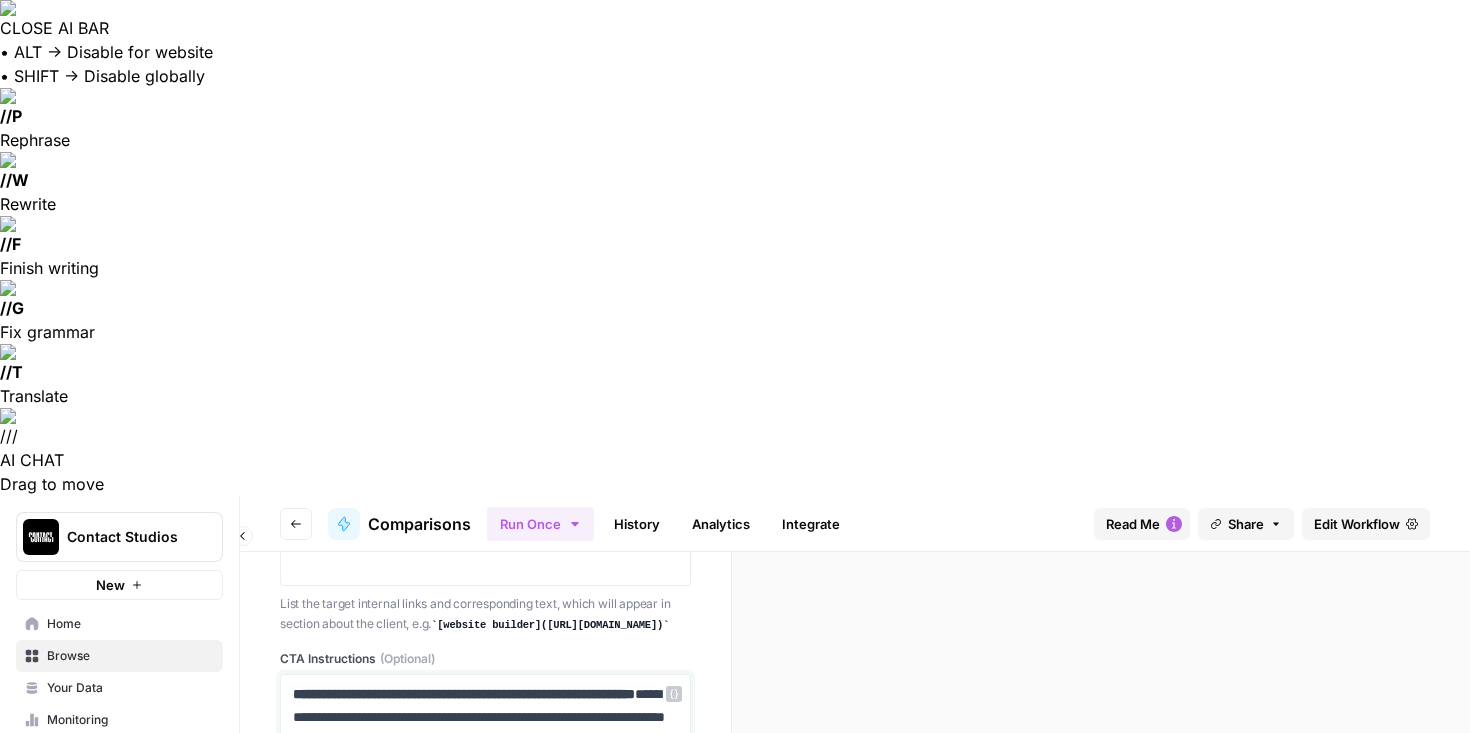 scroll, scrollTop: 5389, scrollLeft: 0, axis: vertical 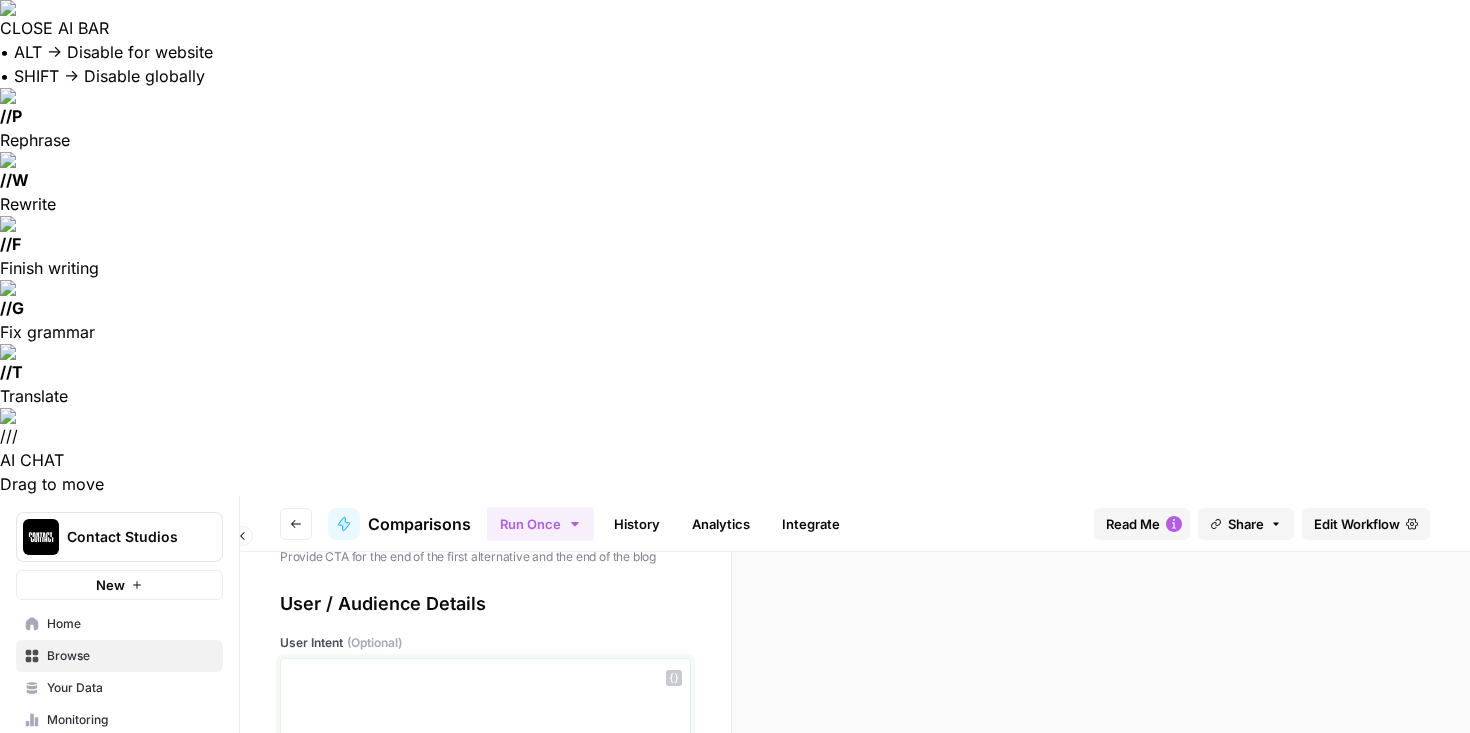 click at bounding box center (485, 747) 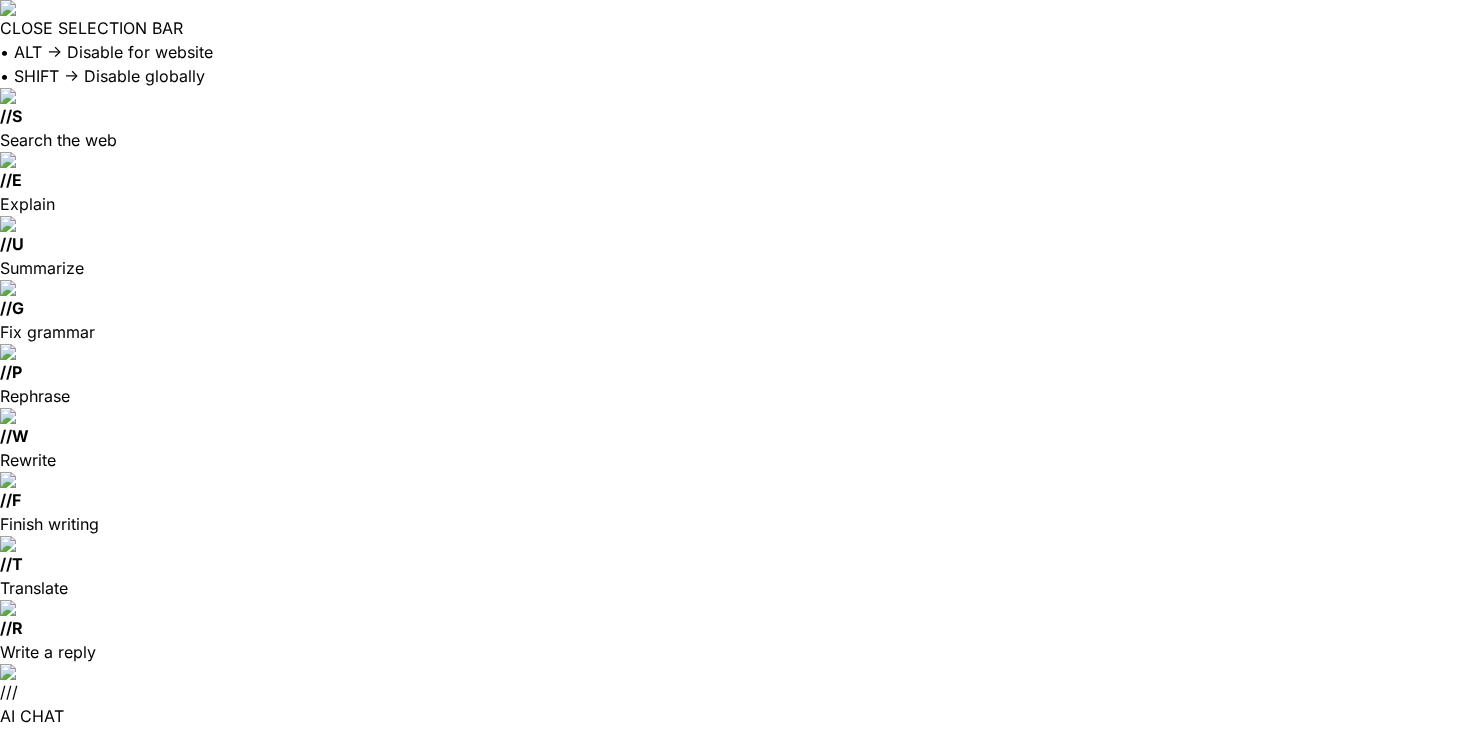 drag, startPoint x: 371, startPoint y: 185, endPoint x: 269, endPoint y: 178, distance: 102.239914 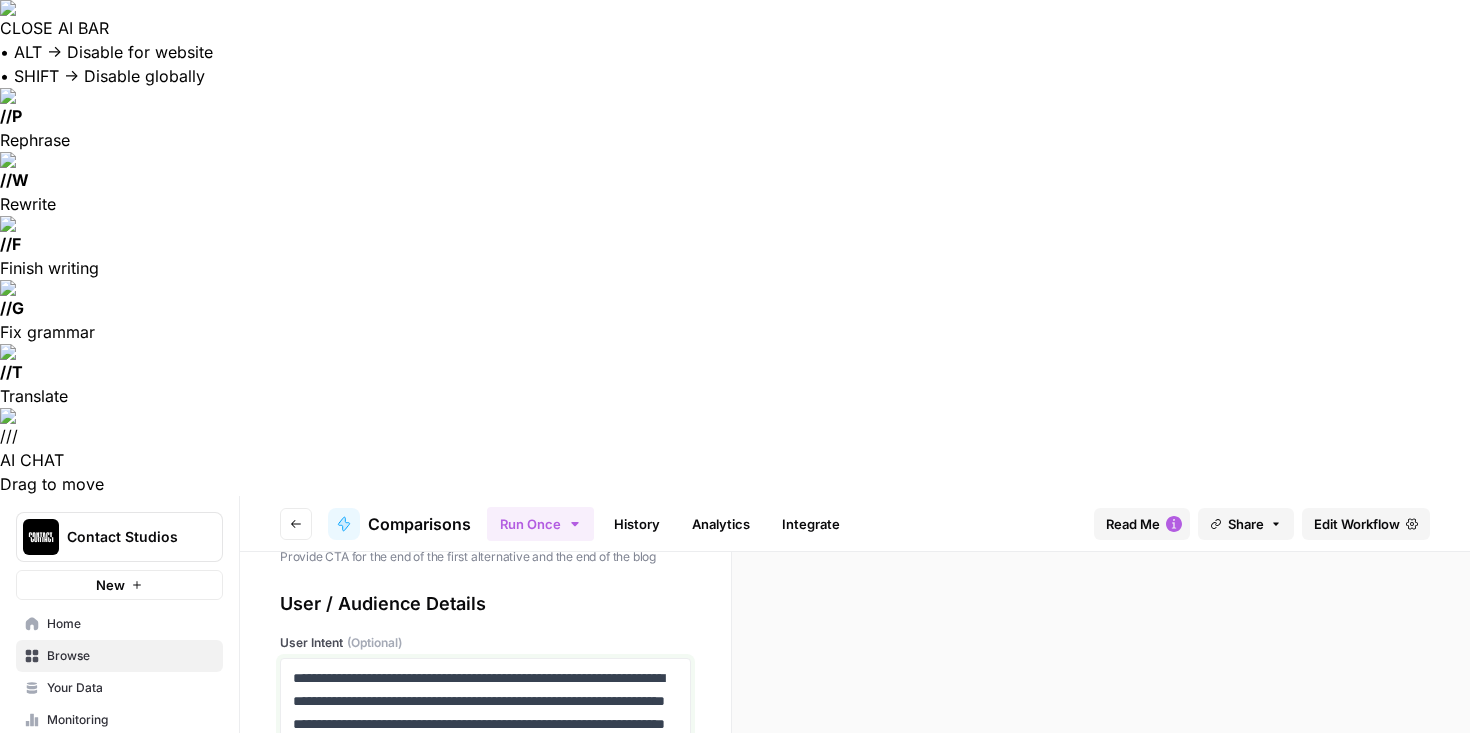 scroll, scrollTop: 5500, scrollLeft: 0, axis: vertical 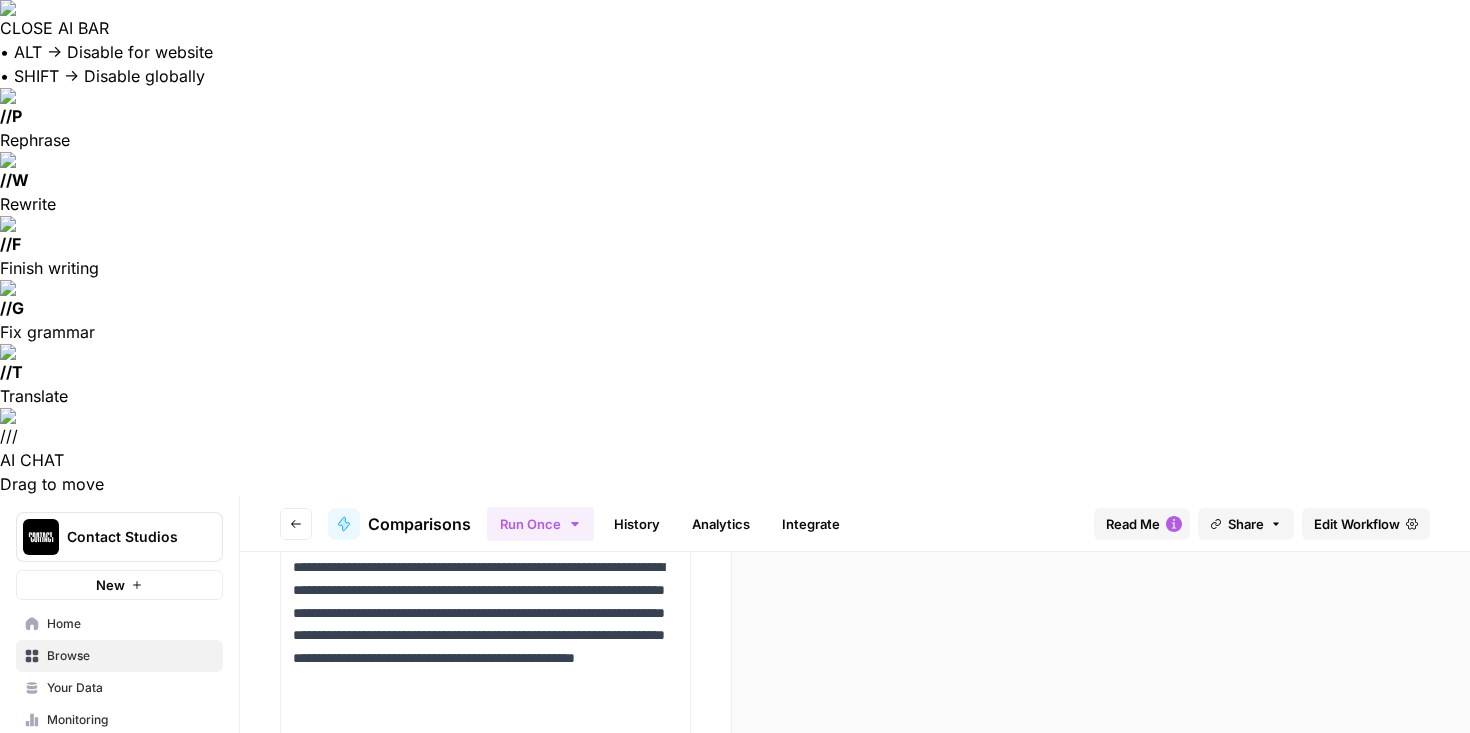 click at bounding box center [485, 1074] 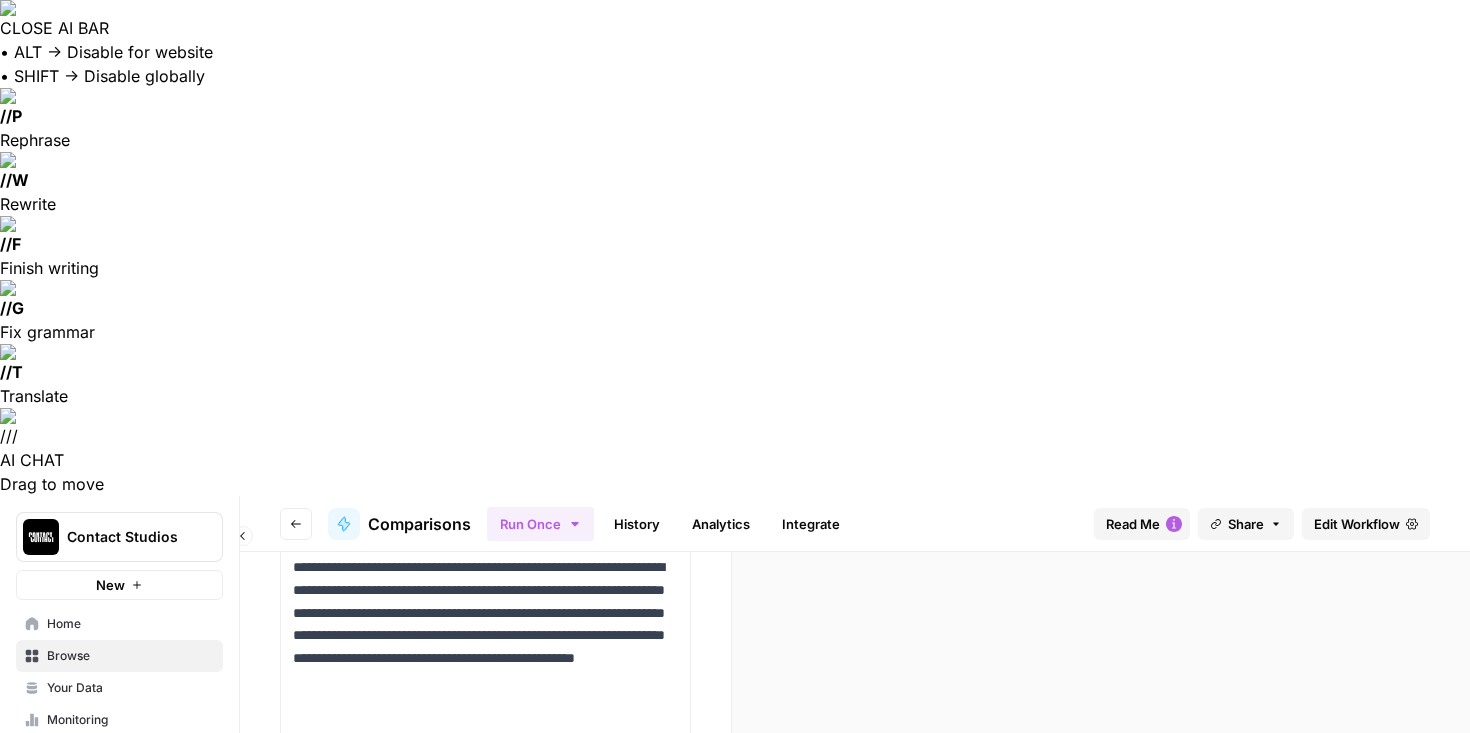 scroll, scrollTop: 5649, scrollLeft: 0, axis: vertical 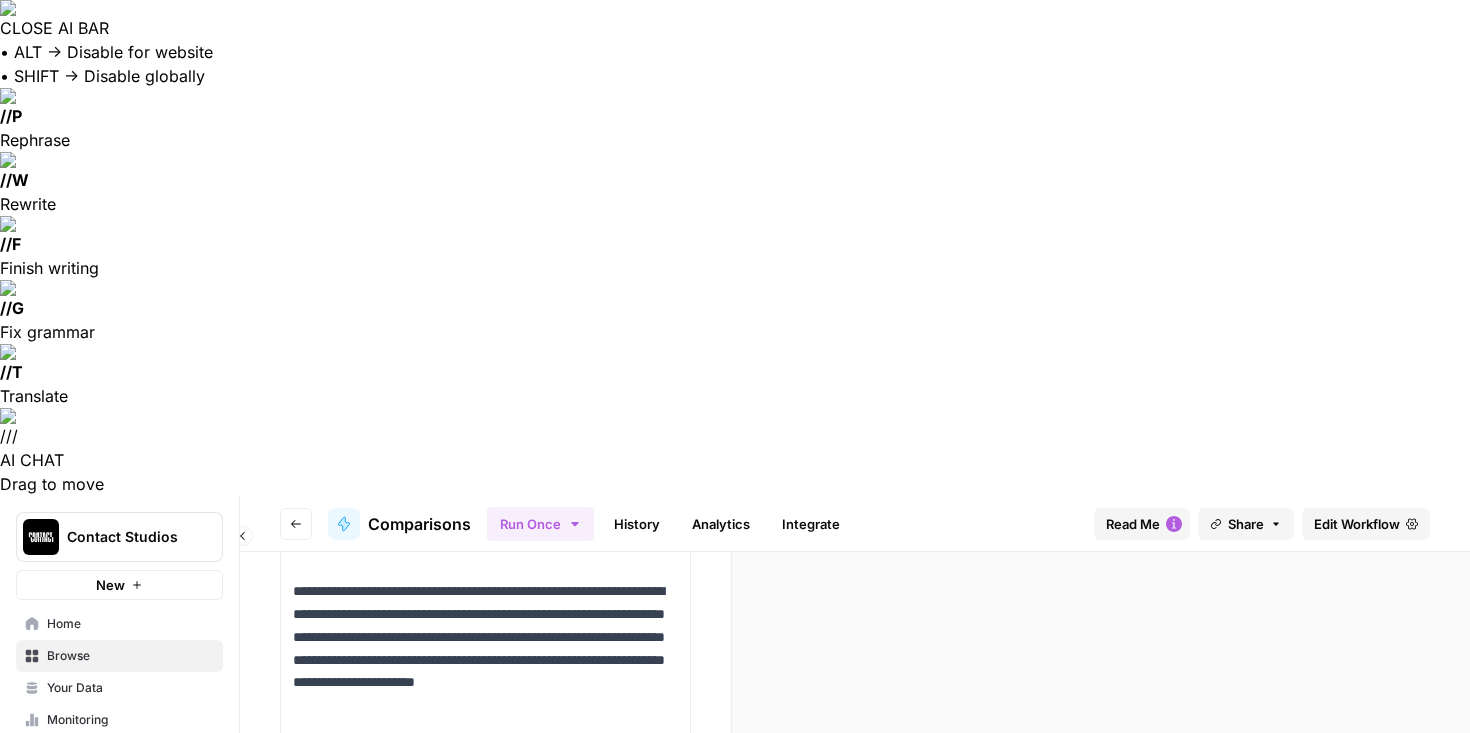 click on "Run Workflow" at bounding box center (618, 1197) 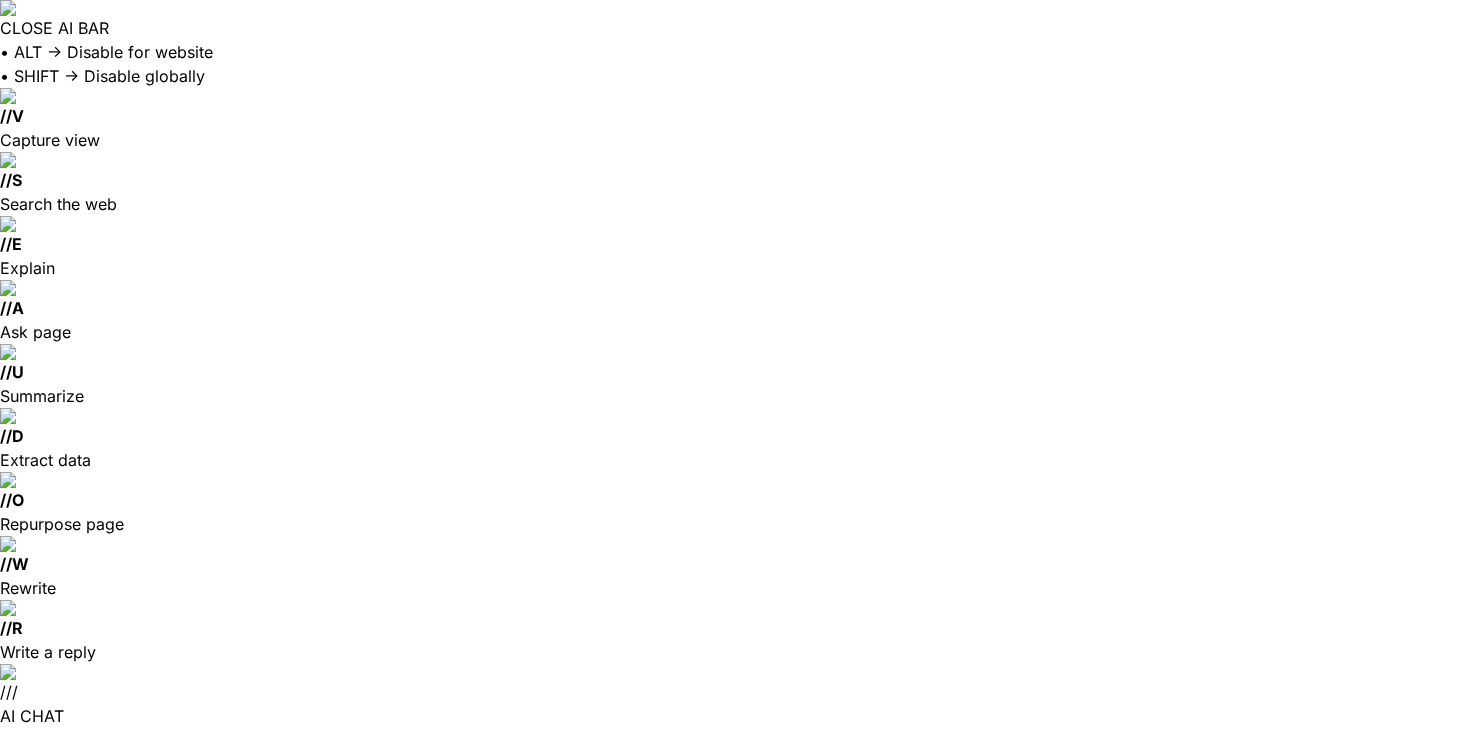 scroll, scrollTop: 15030, scrollLeft: 0, axis: vertical 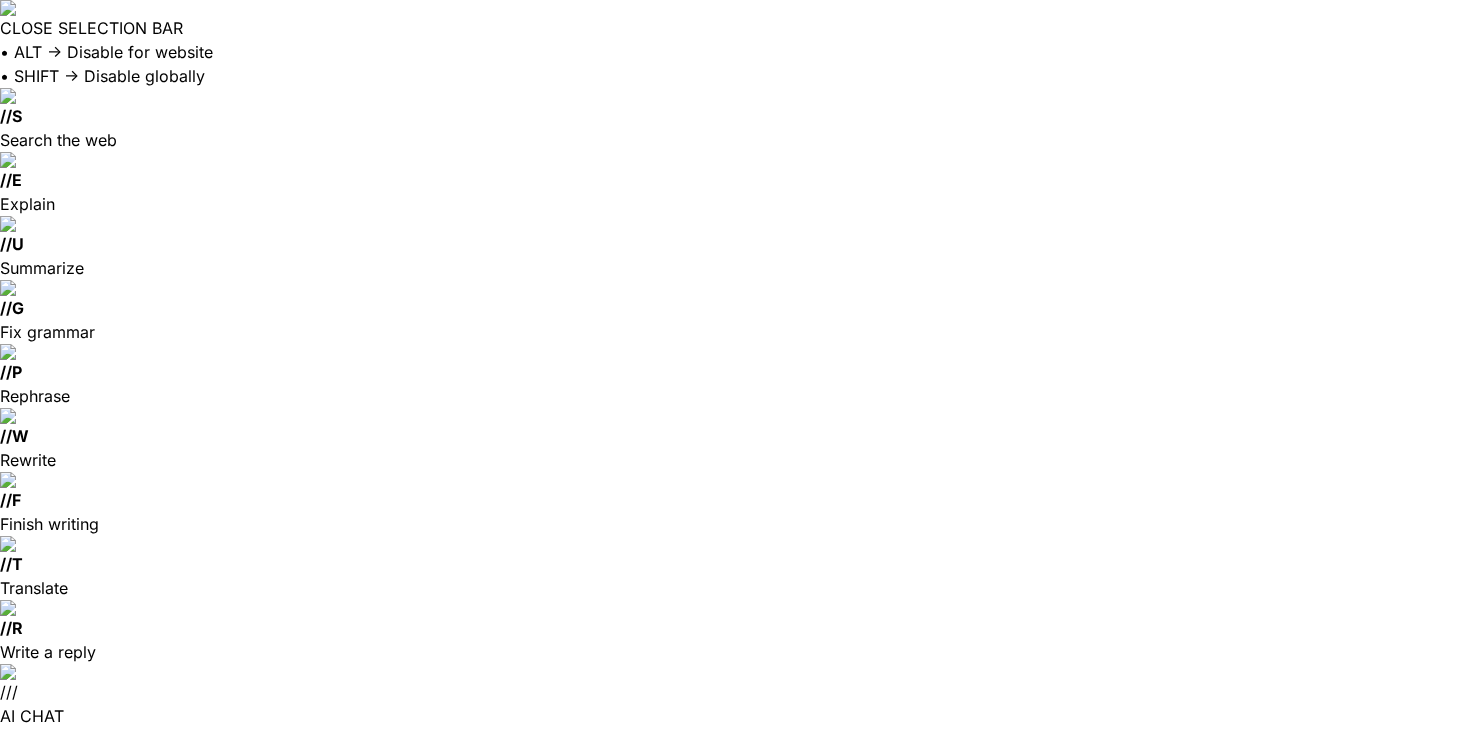 drag, startPoint x: 875, startPoint y: 658, endPoint x: 807, endPoint y: 175, distance: 487.76328 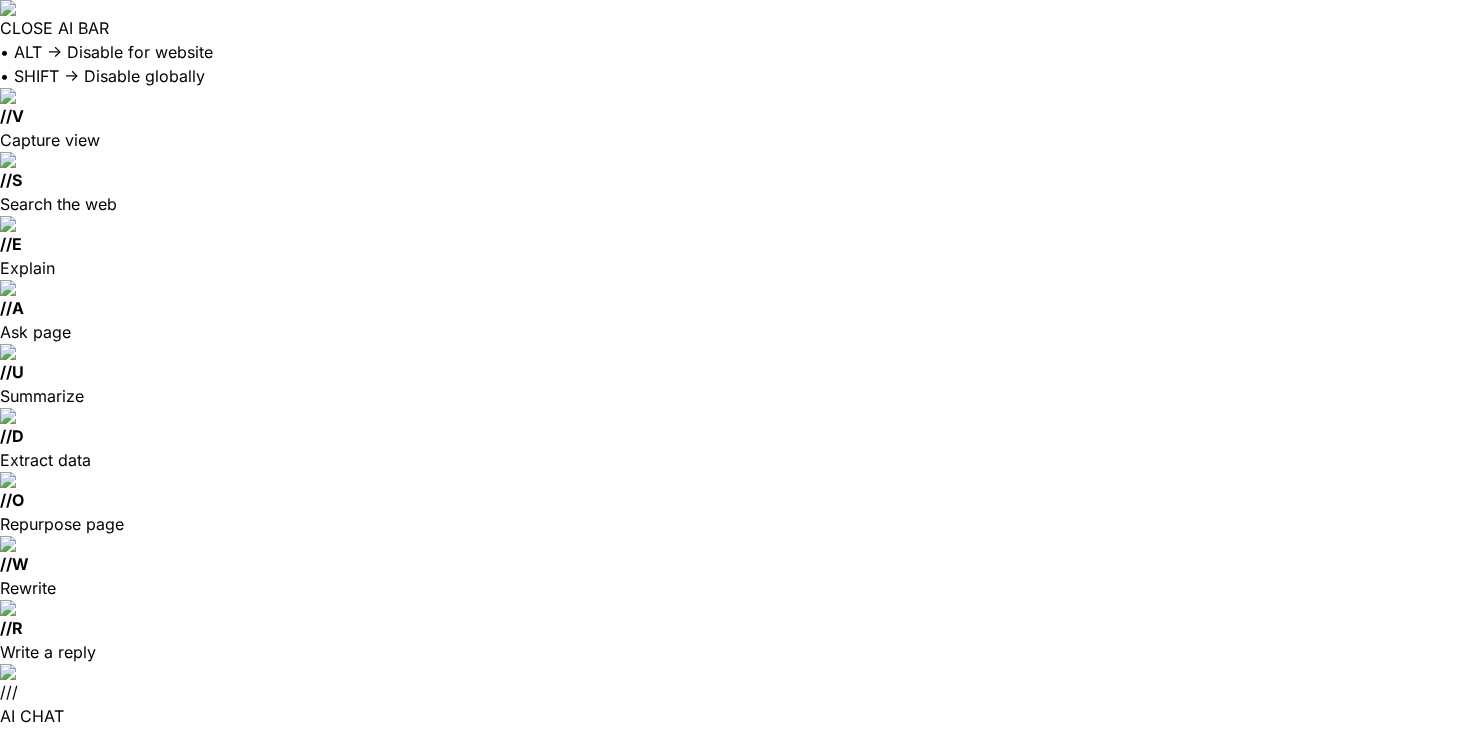 scroll, scrollTop: 0, scrollLeft: 0, axis: both 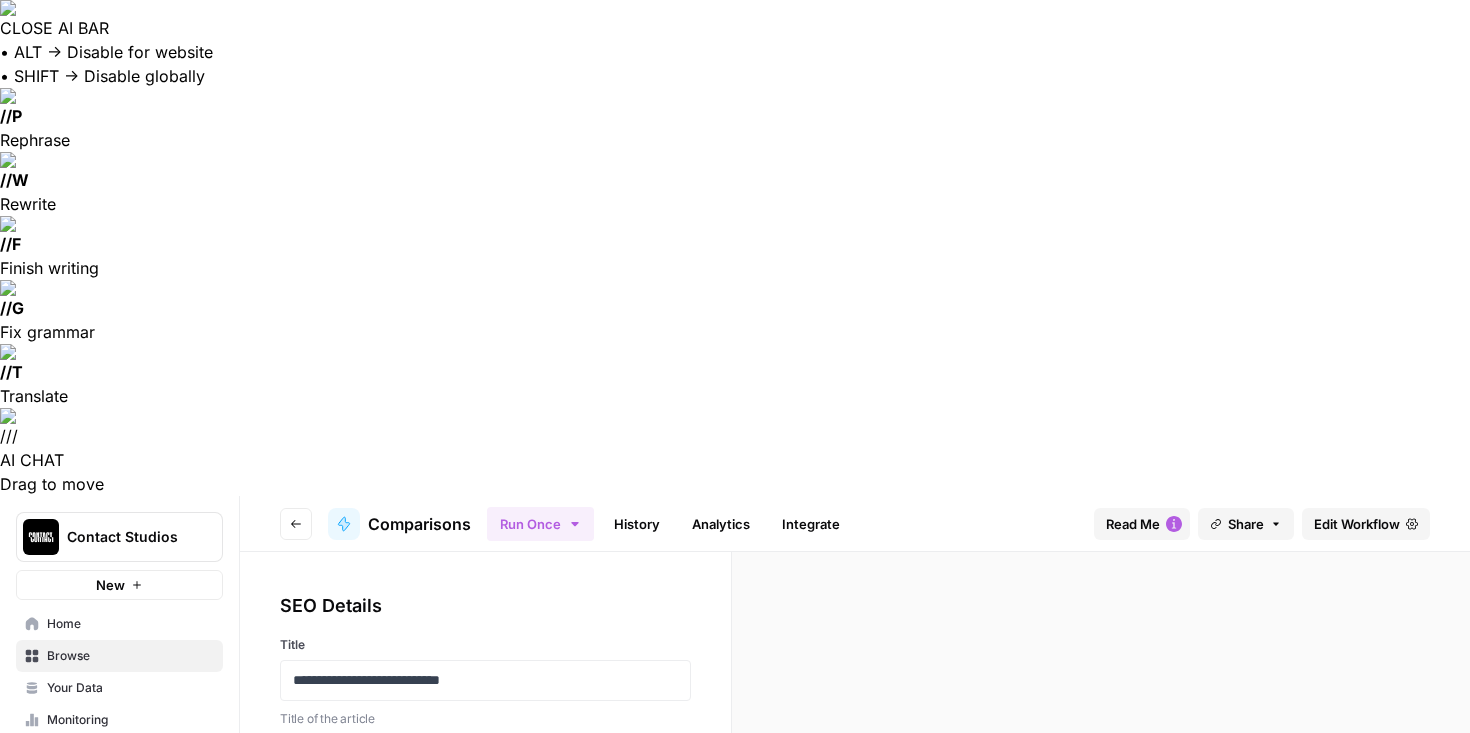 click at bounding box center [485, 788] 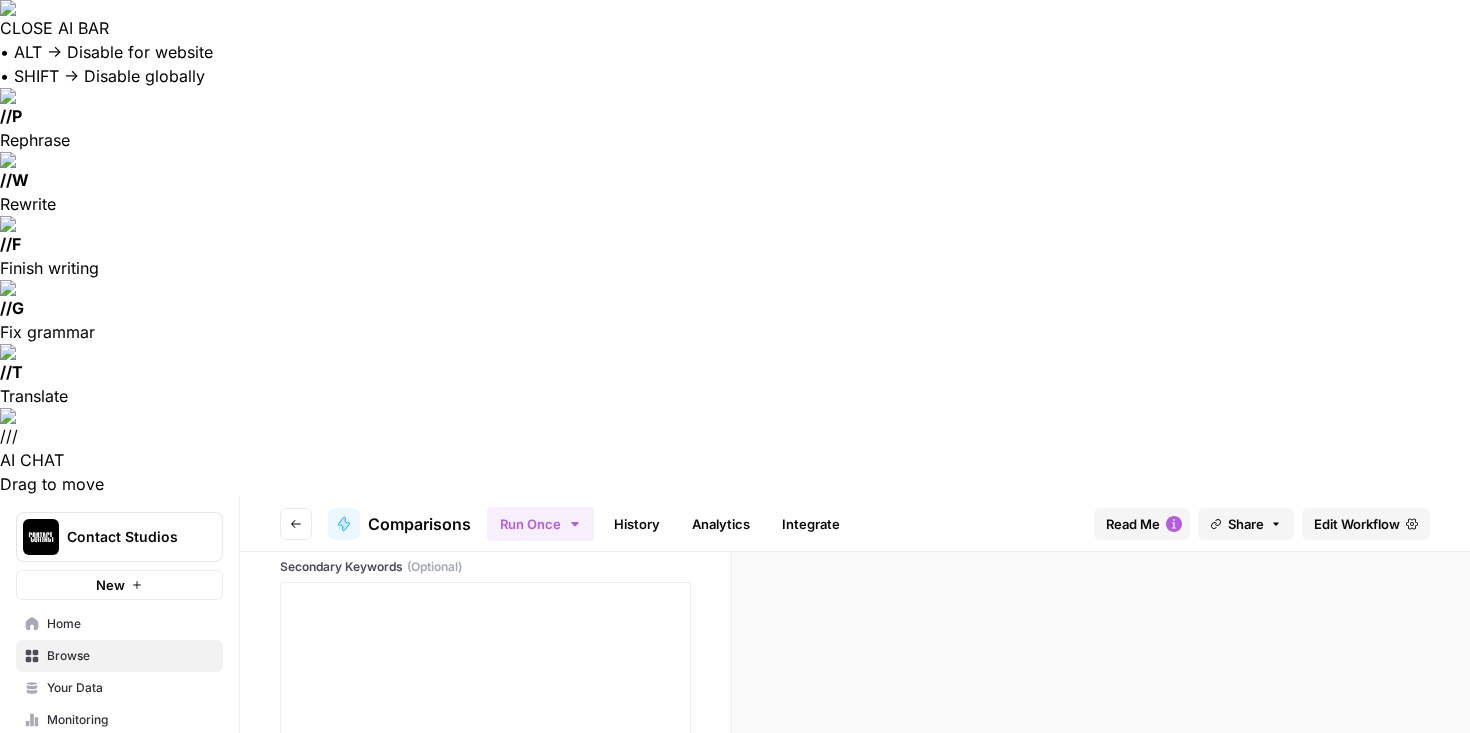 scroll, scrollTop: 368, scrollLeft: 0, axis: vertical 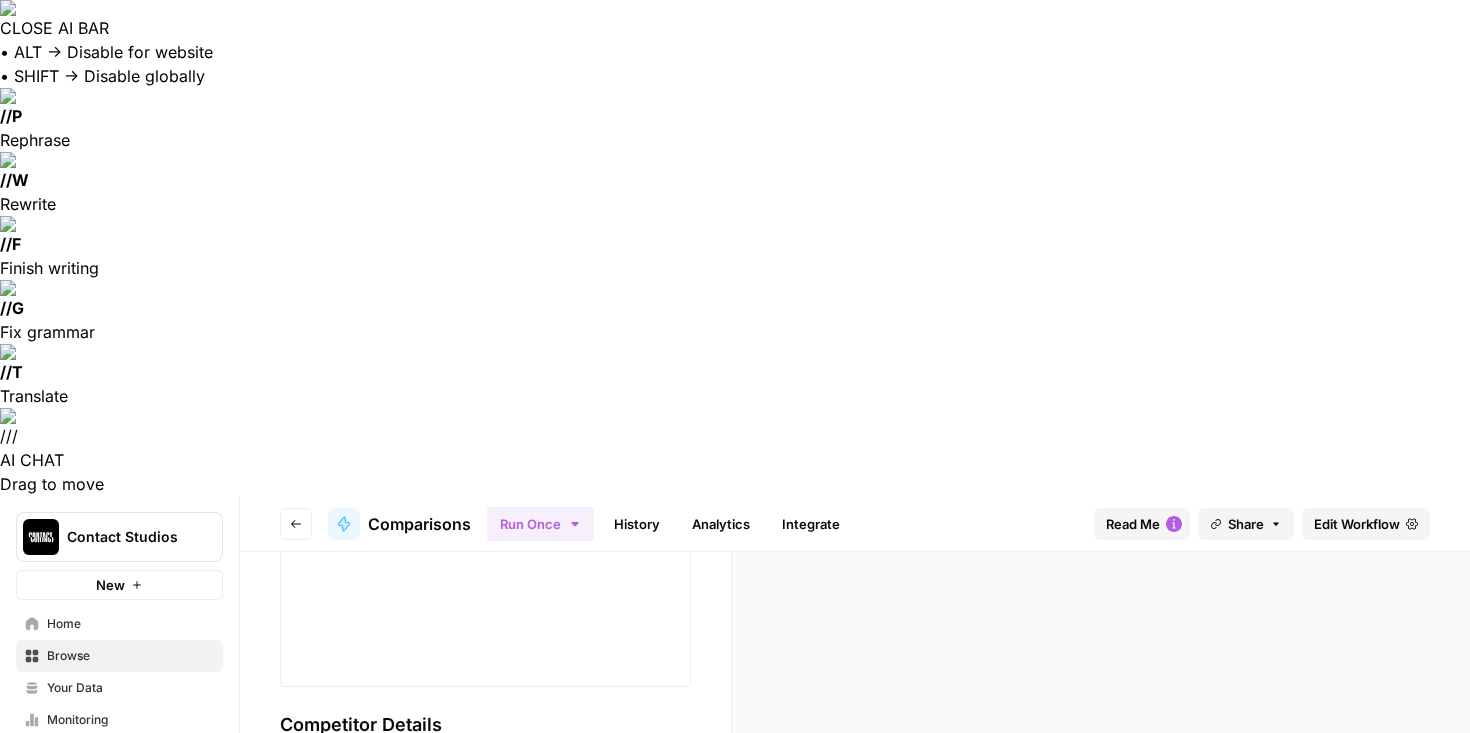click at bounding box center (485, 799) 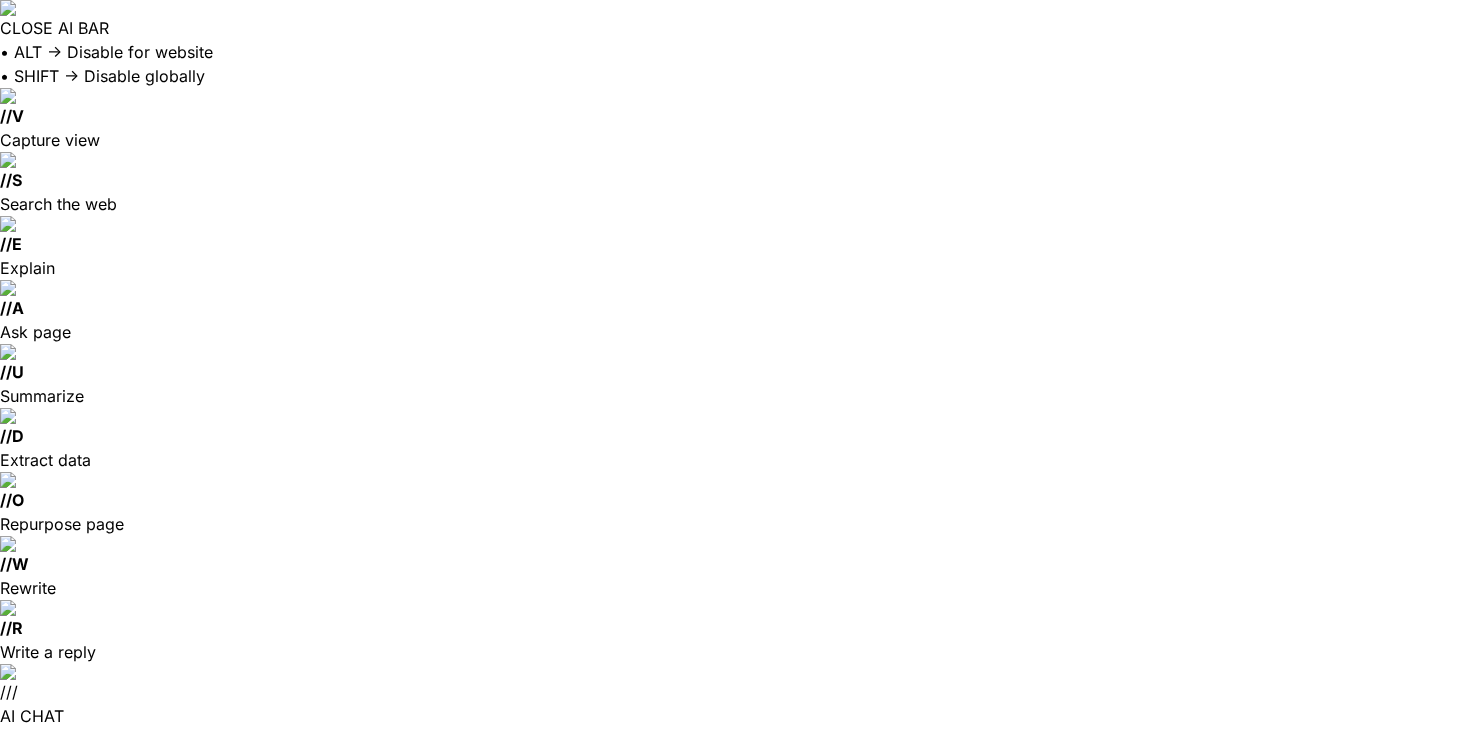 click at bounding box center (485, 1163) 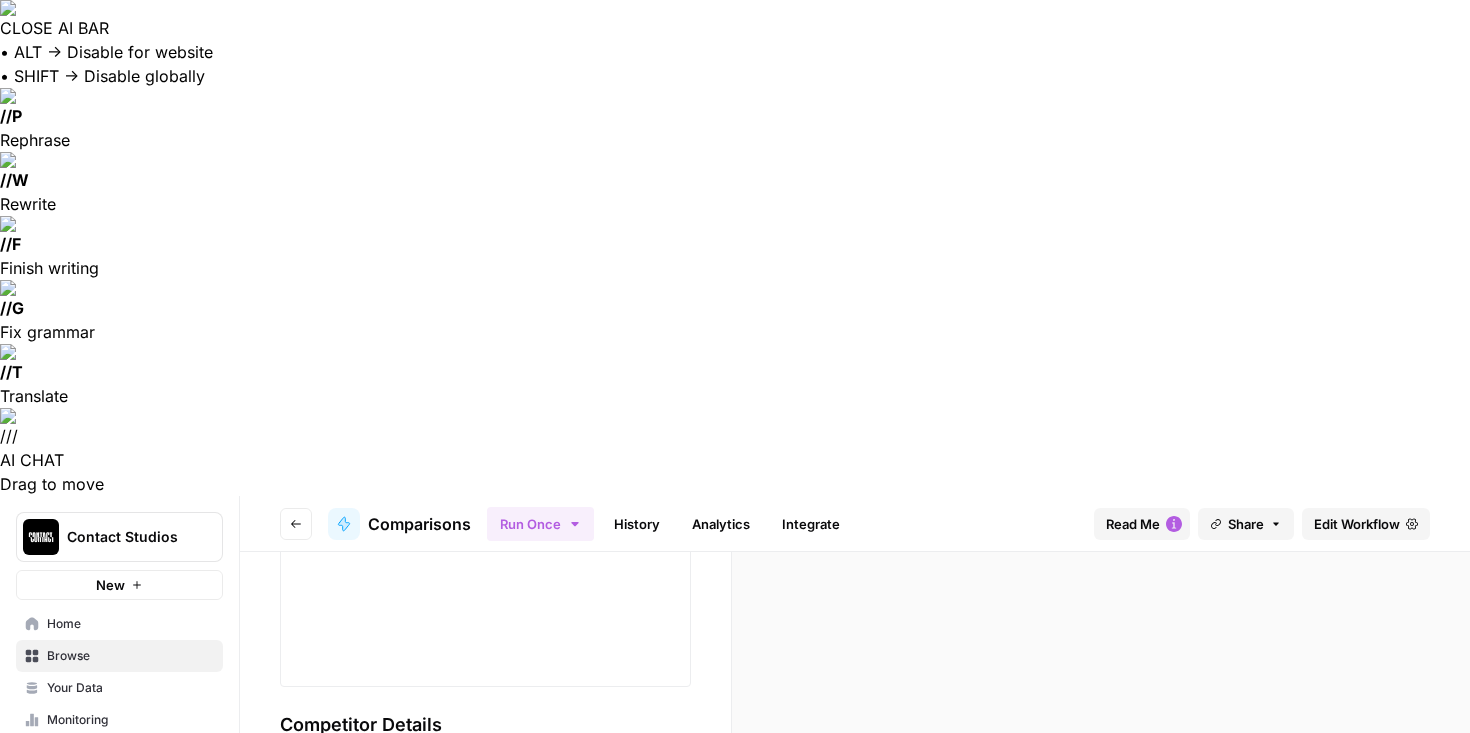 scroll, scrollTop: 480, scrollLeft: 0, axis: vertical 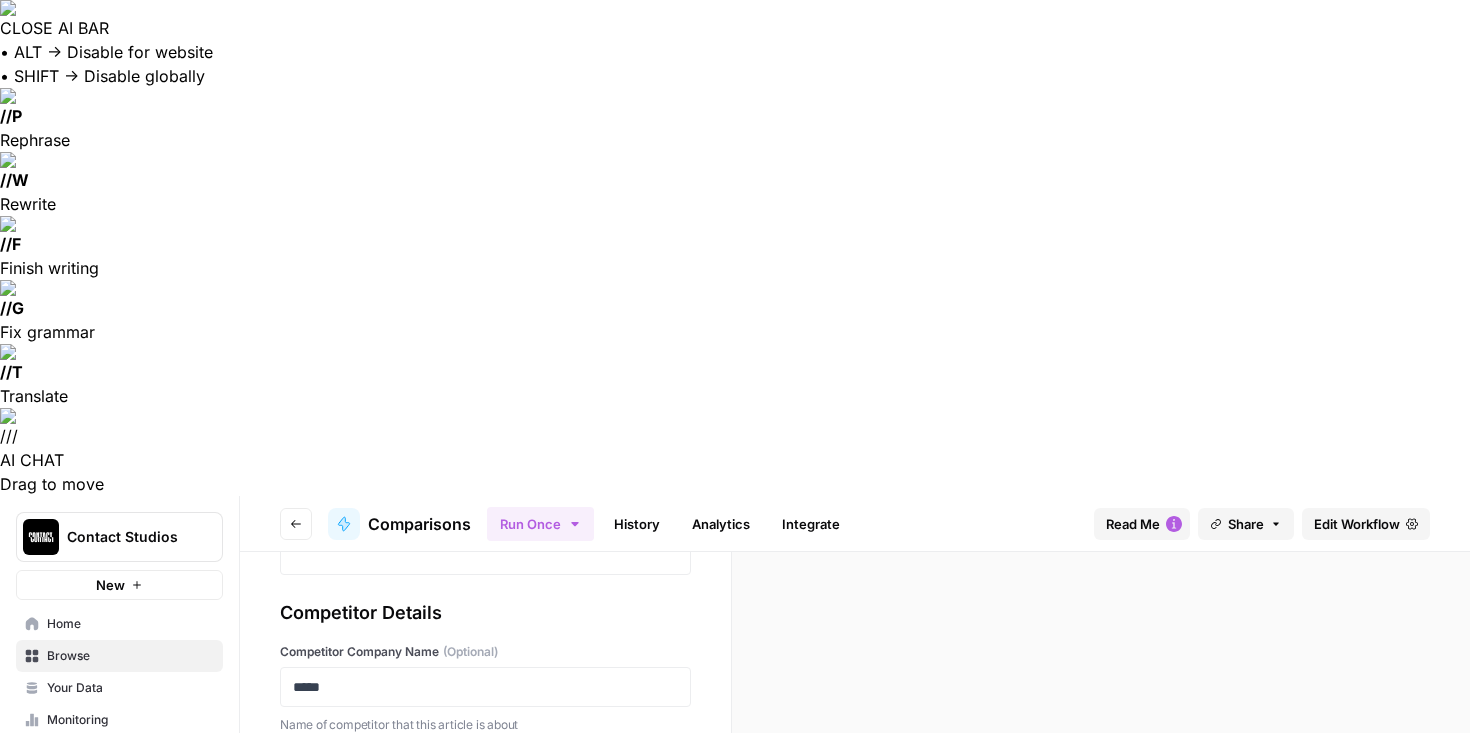 click at bounding box center (485, 903) 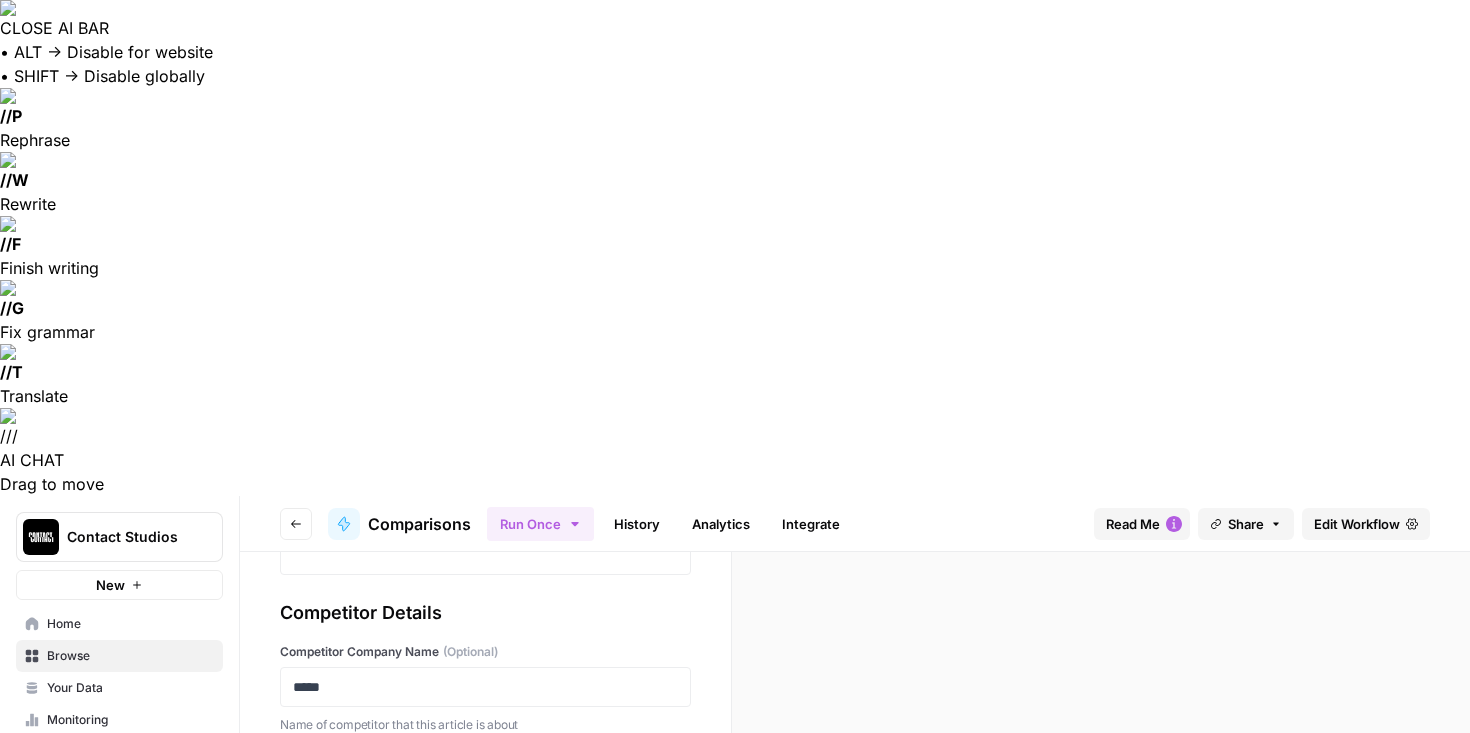 click at bounding box center [485, 984] 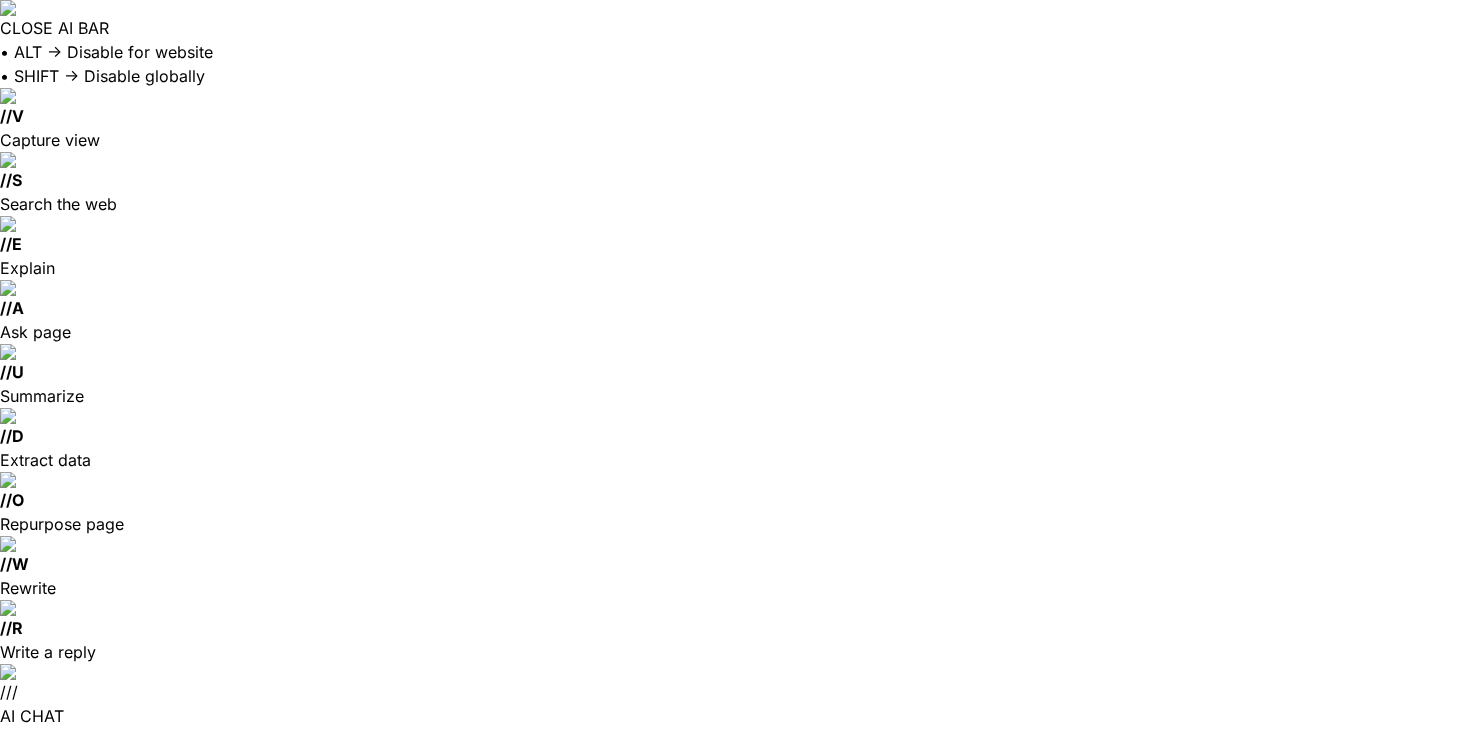 click at bounding box center (485, 1240) 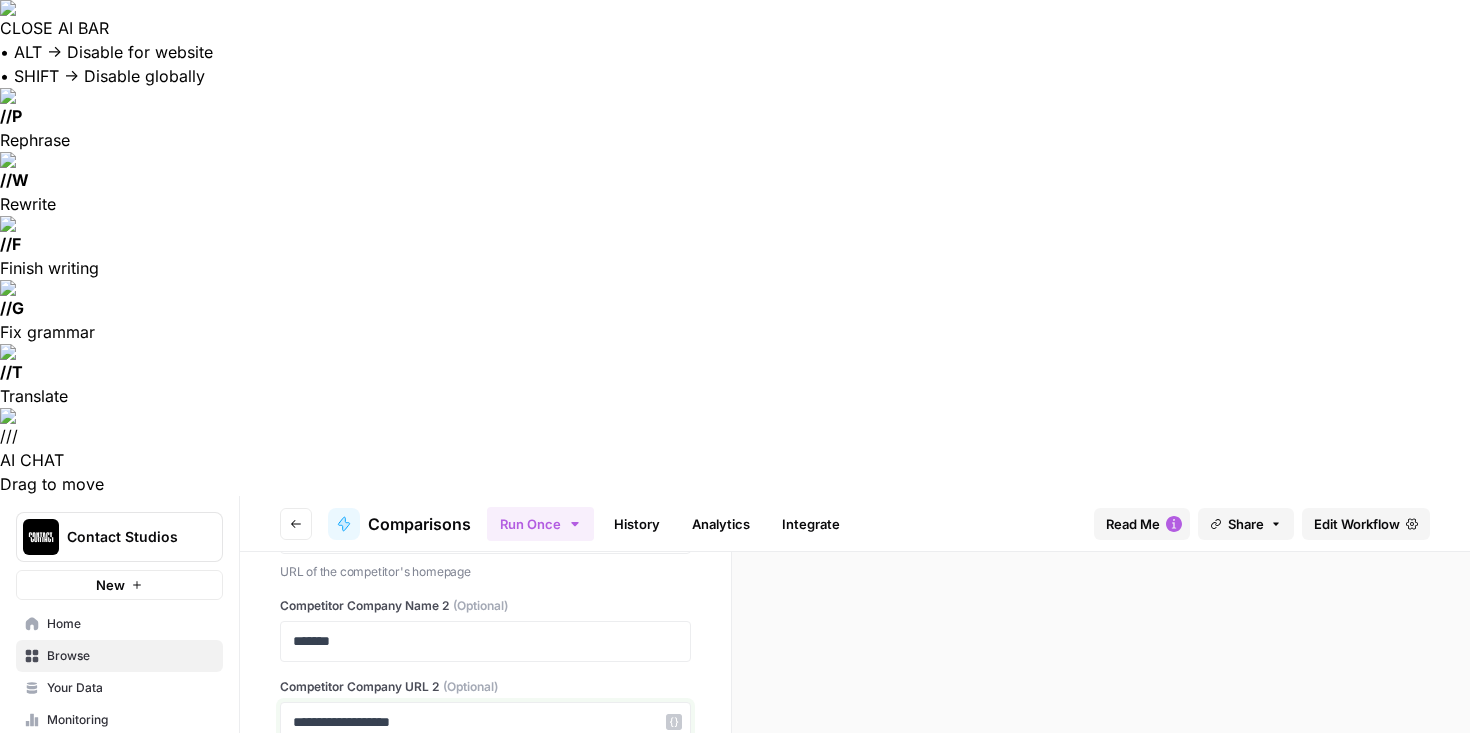 scroll, scrollTop: 781, scrollLeft: 0, axis: vertical 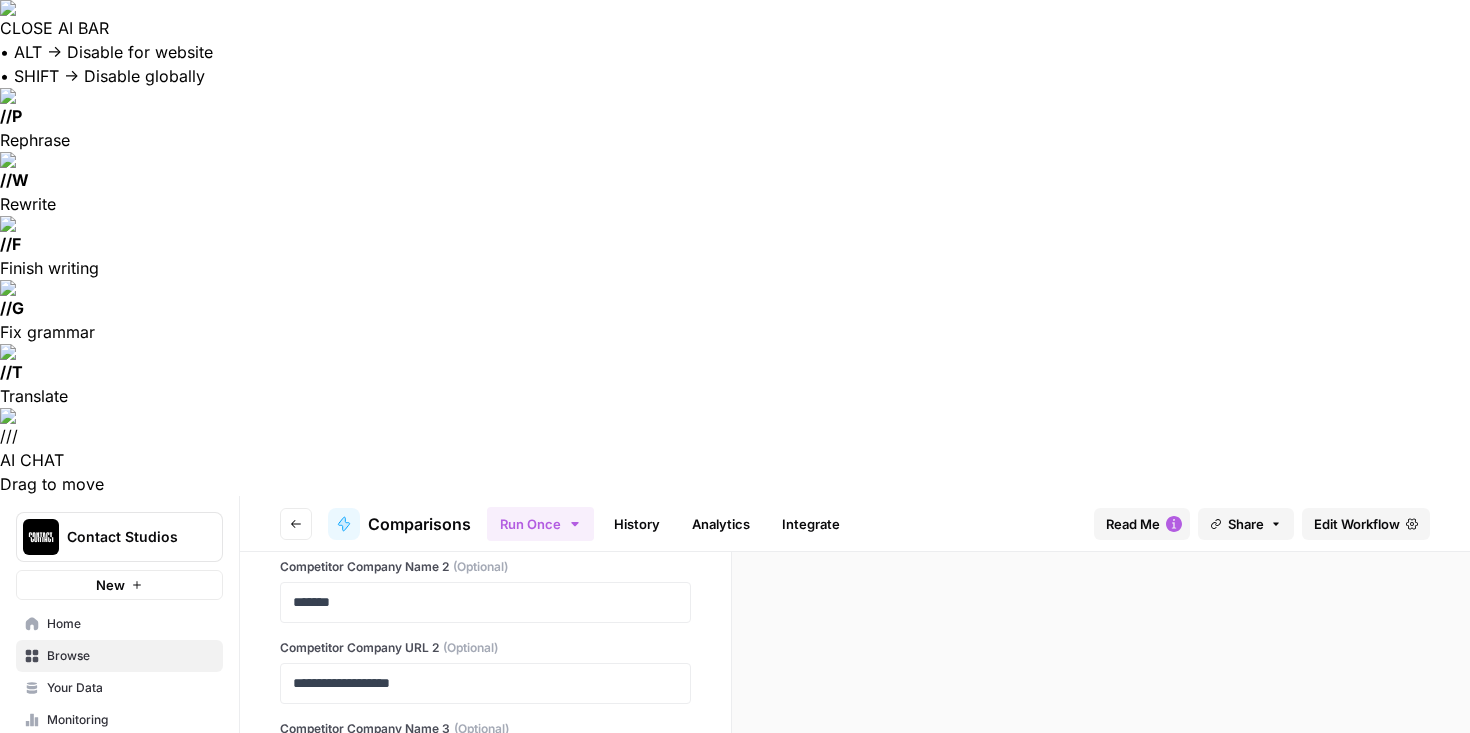 click at bounding box center (485, 977) 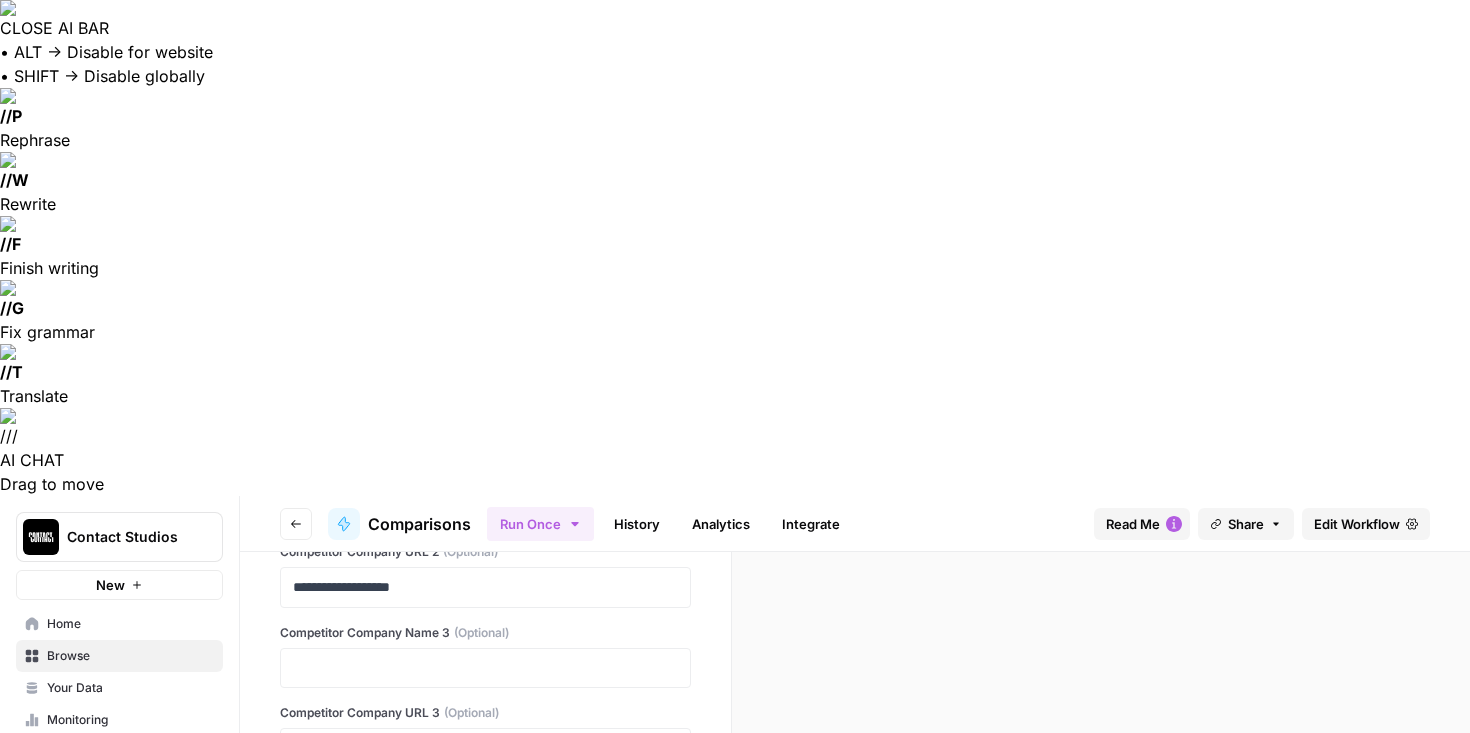 click at bounding box center [485, 962] 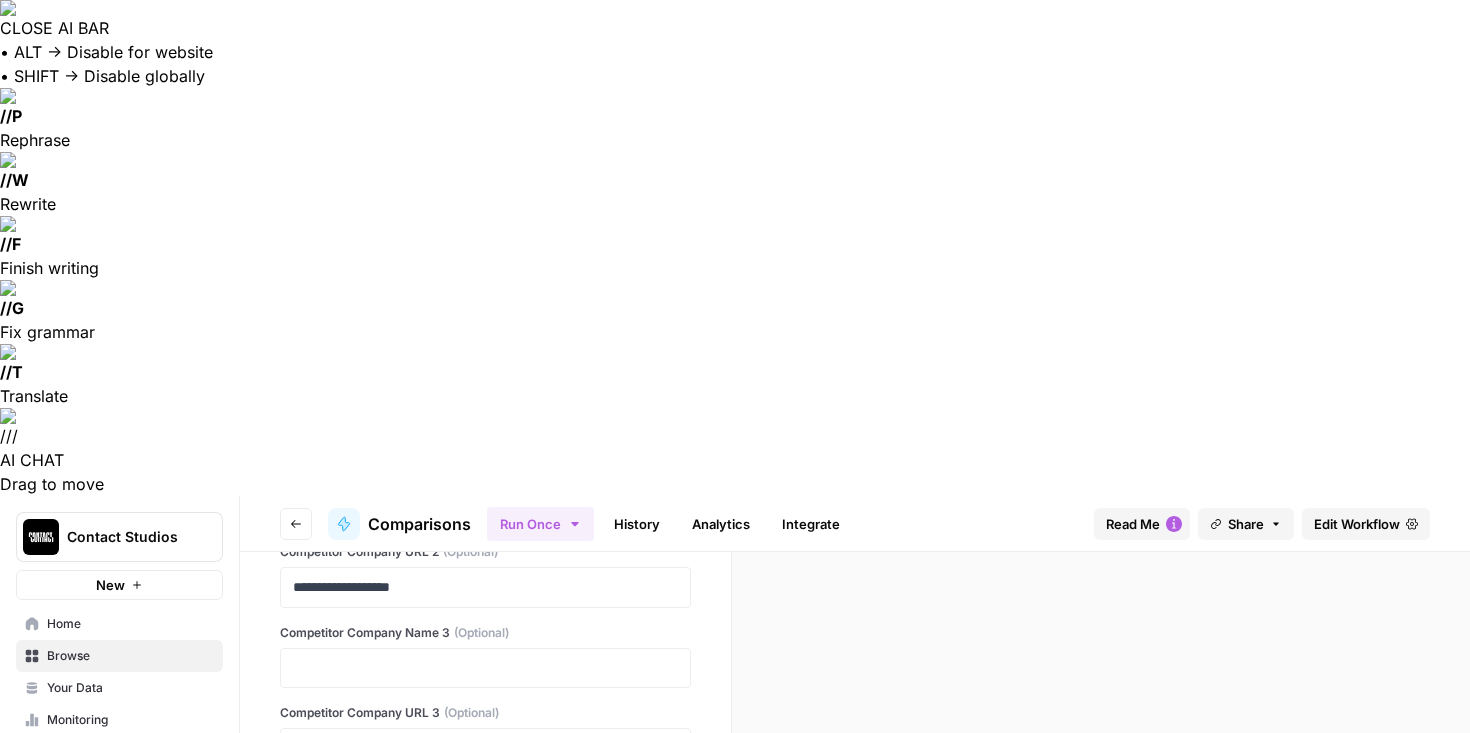 click at bounding box center (485, 1139) 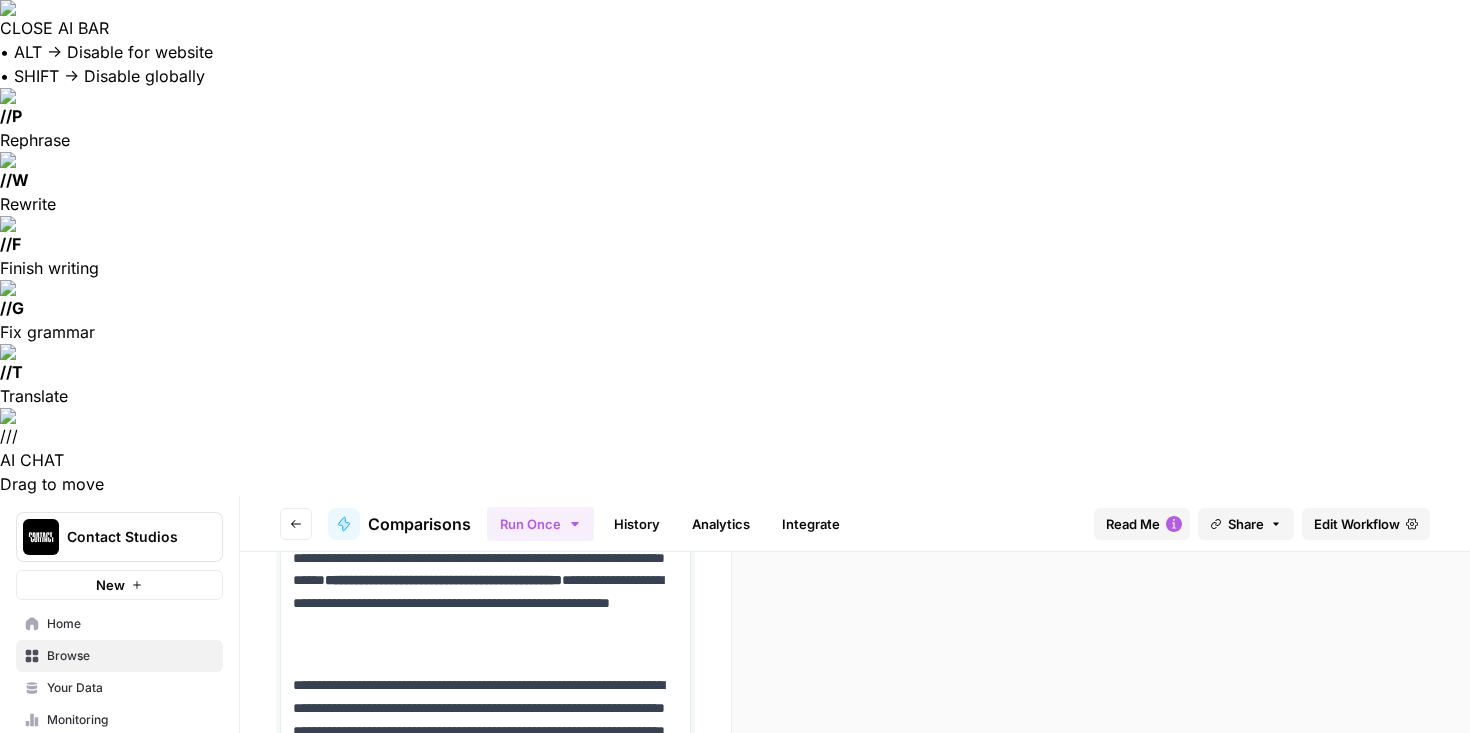 scroll, scrollTop: 2146, scrollLeft: 0, axis: vertical 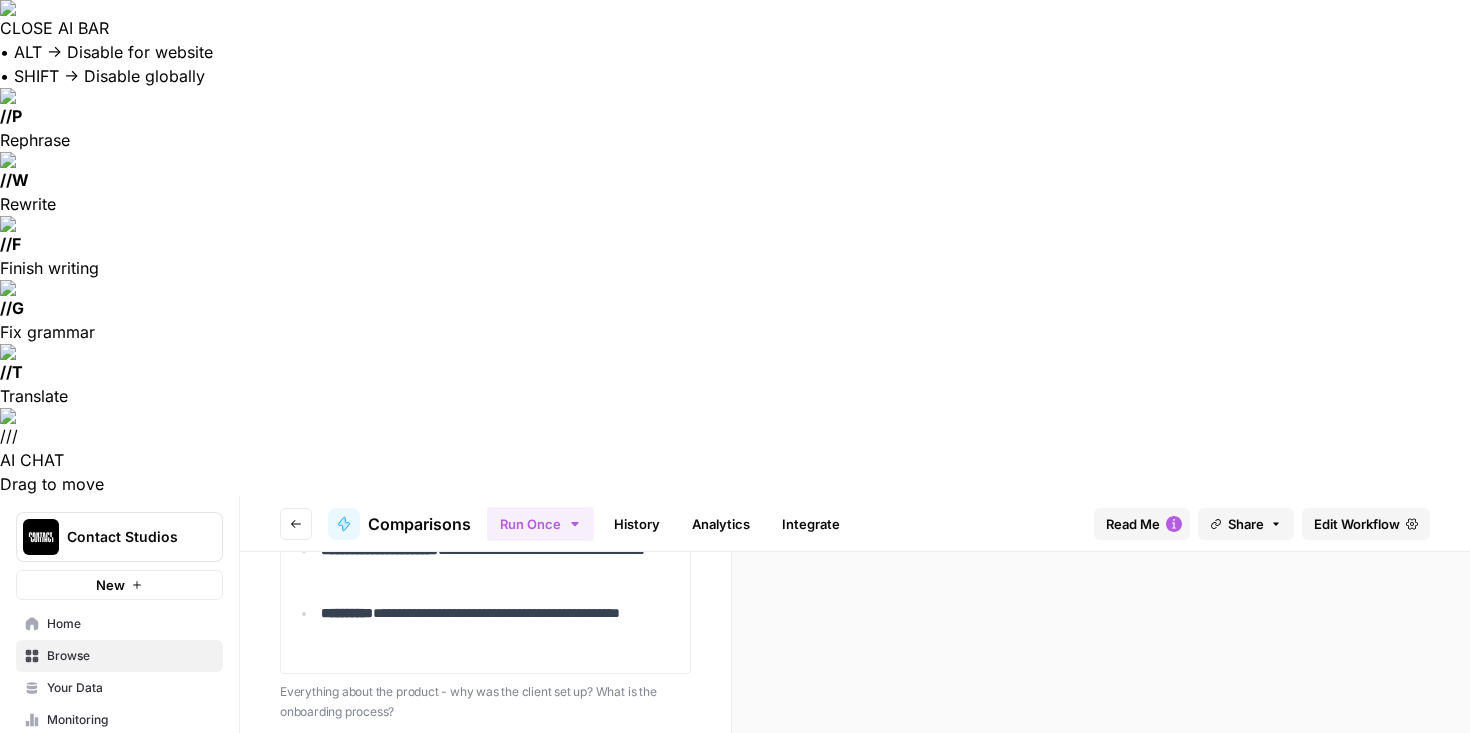 click at bounding box center (485, 850) 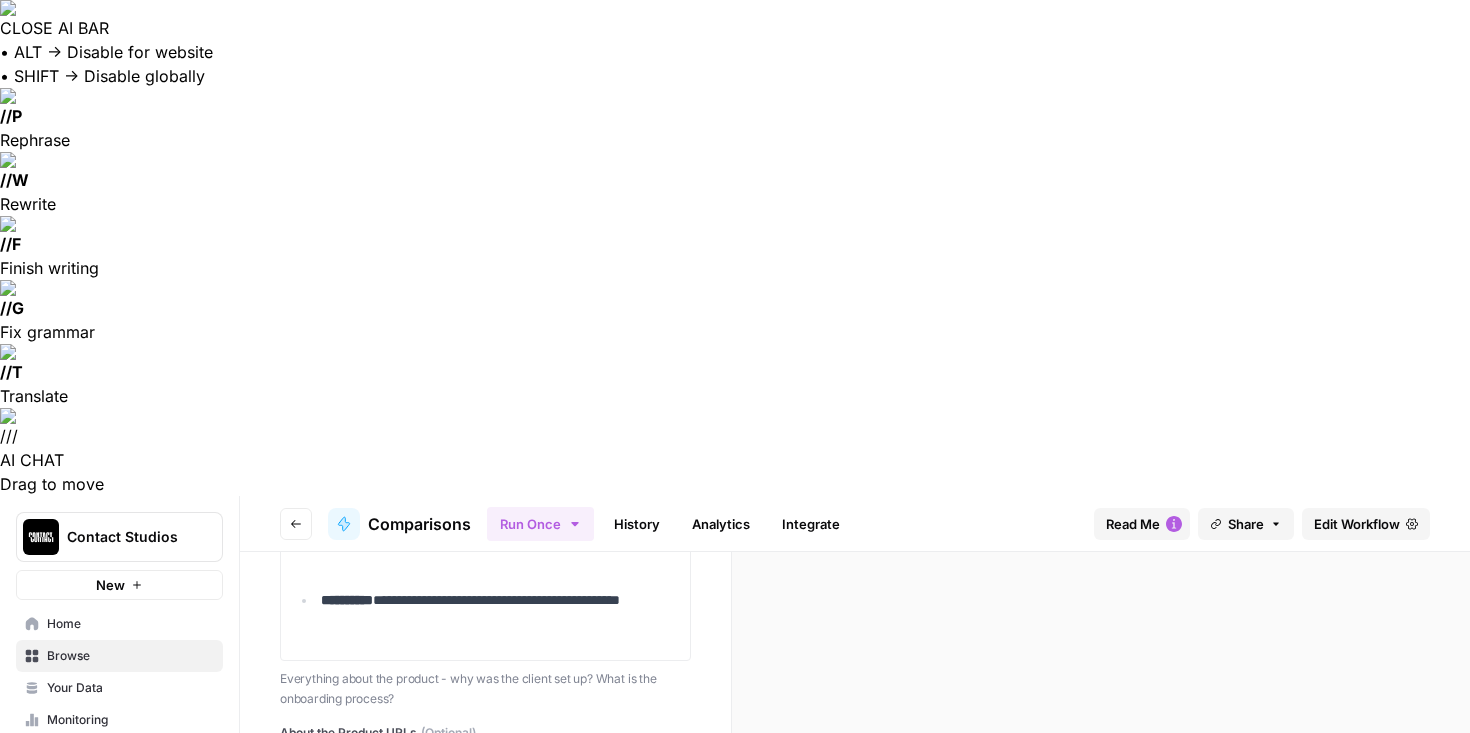 scroll, scrollTop: 2160, scrollLeft: 0, axis: vertical 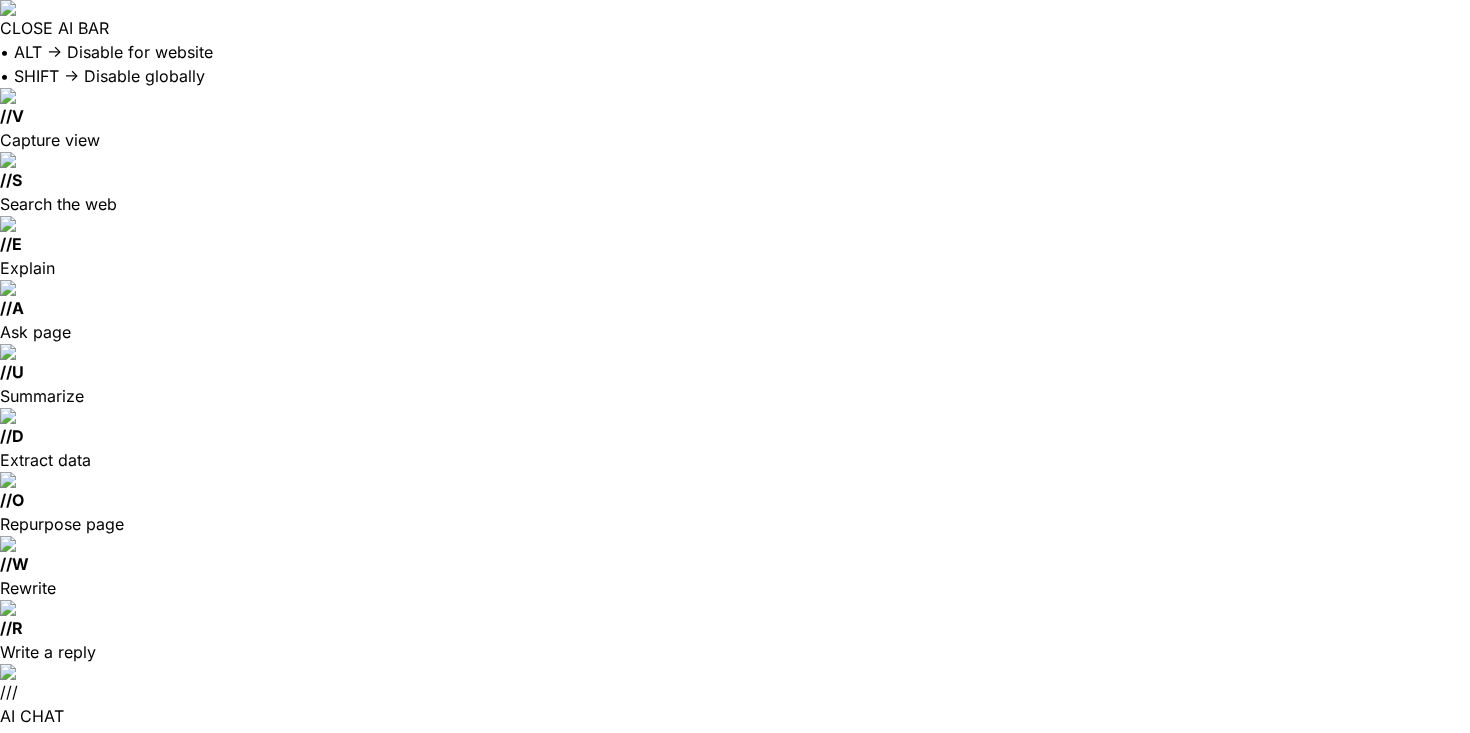 click on "Competitors (Optional)" at bounding box center [485, 1253] 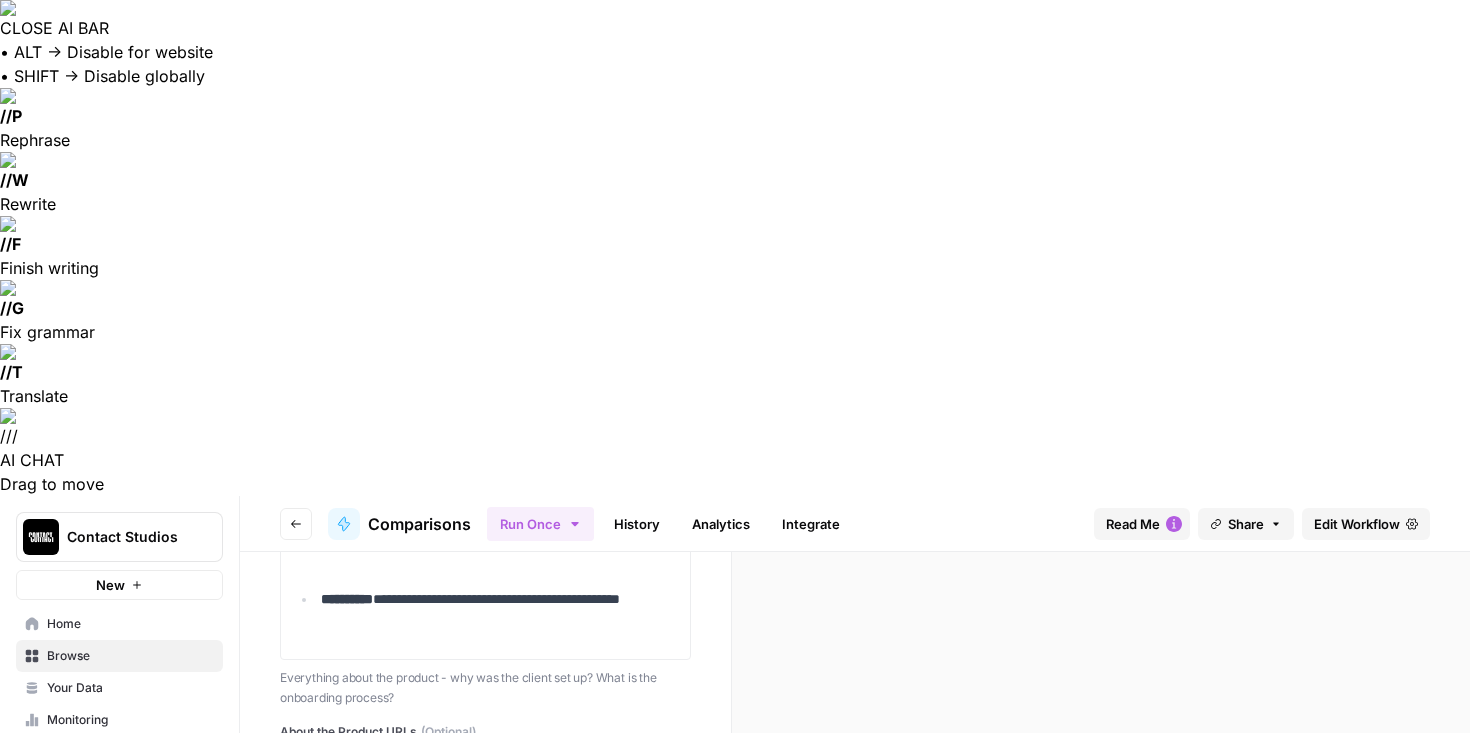 scroll, scrollTop: 2457, scrollLeft: 0, axis: vertical 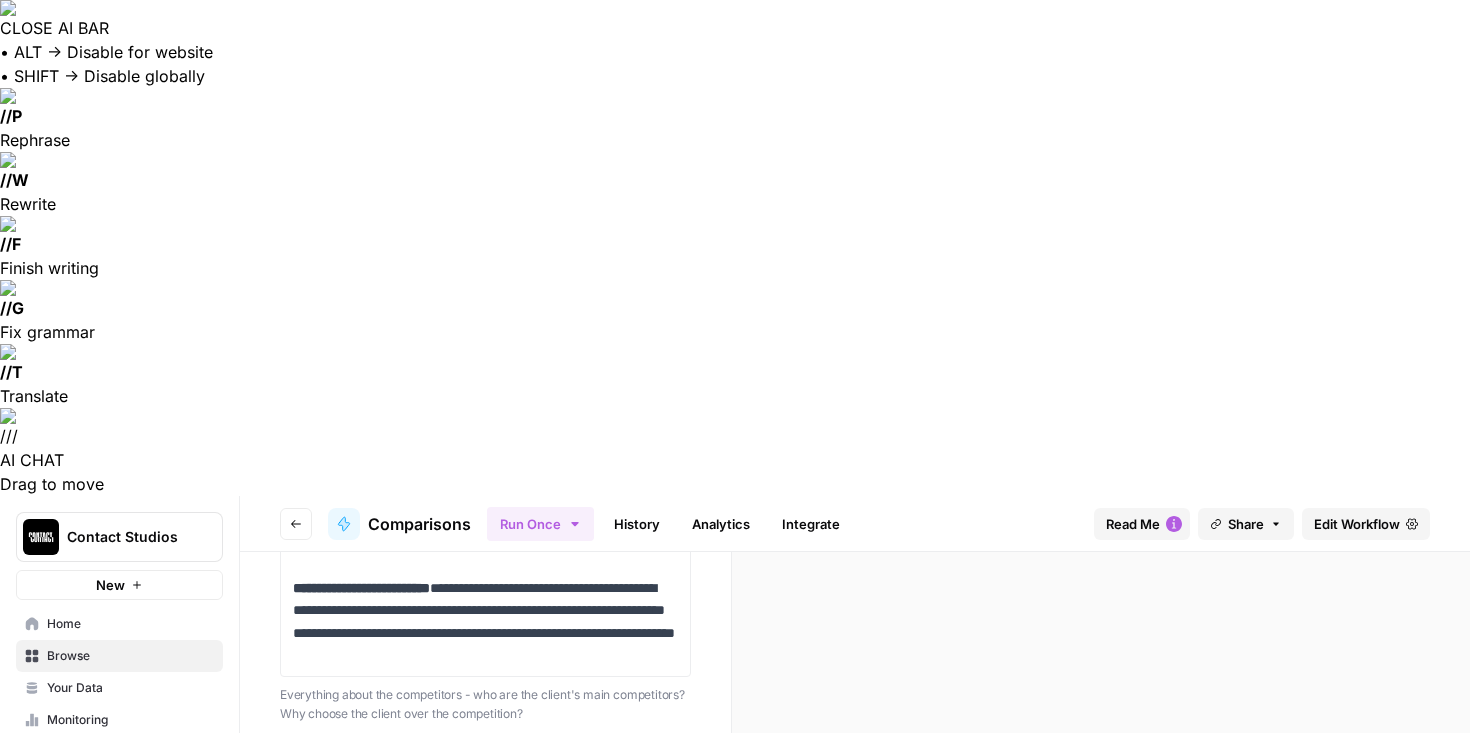 click at bounding box center [485, 853] 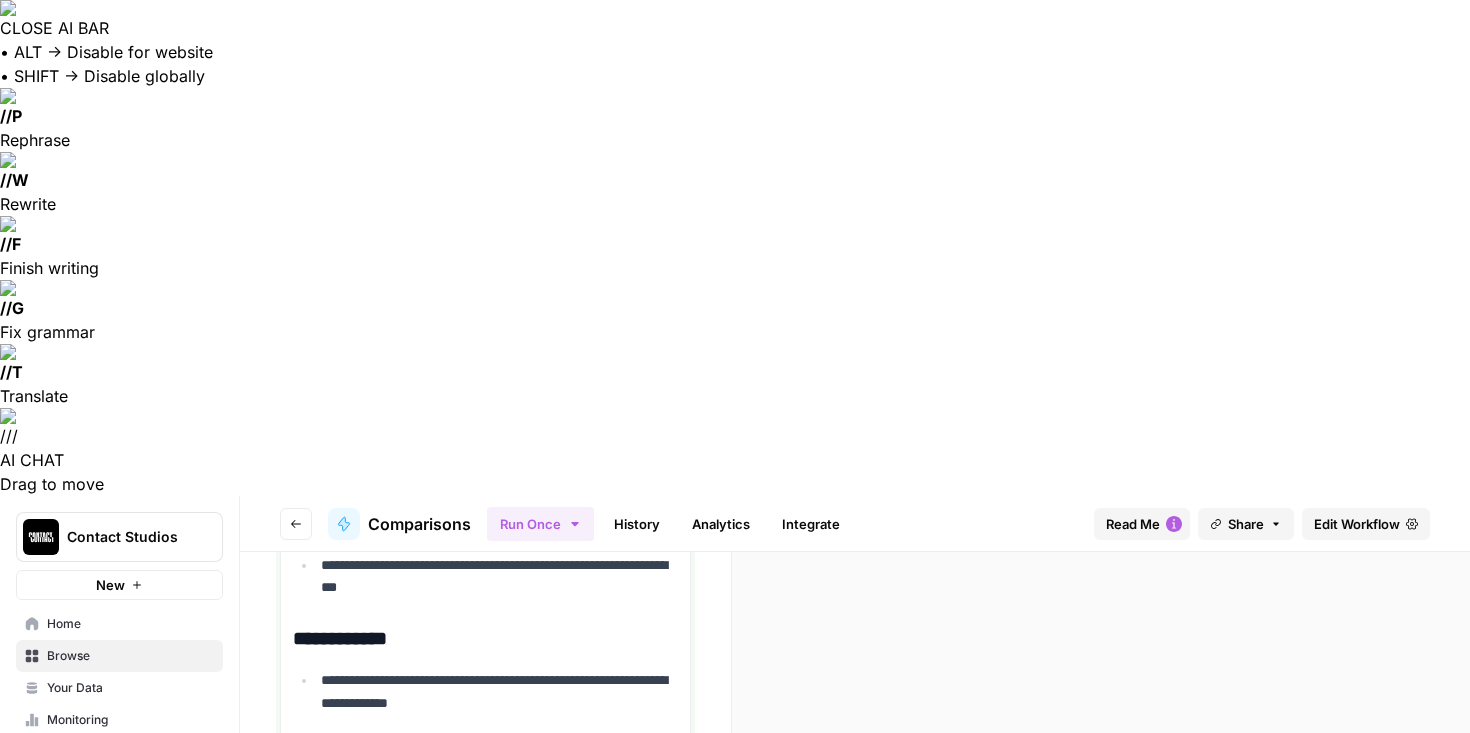 scroll, scrollTop: 5401, scrollLeft: 0, axis: vertical 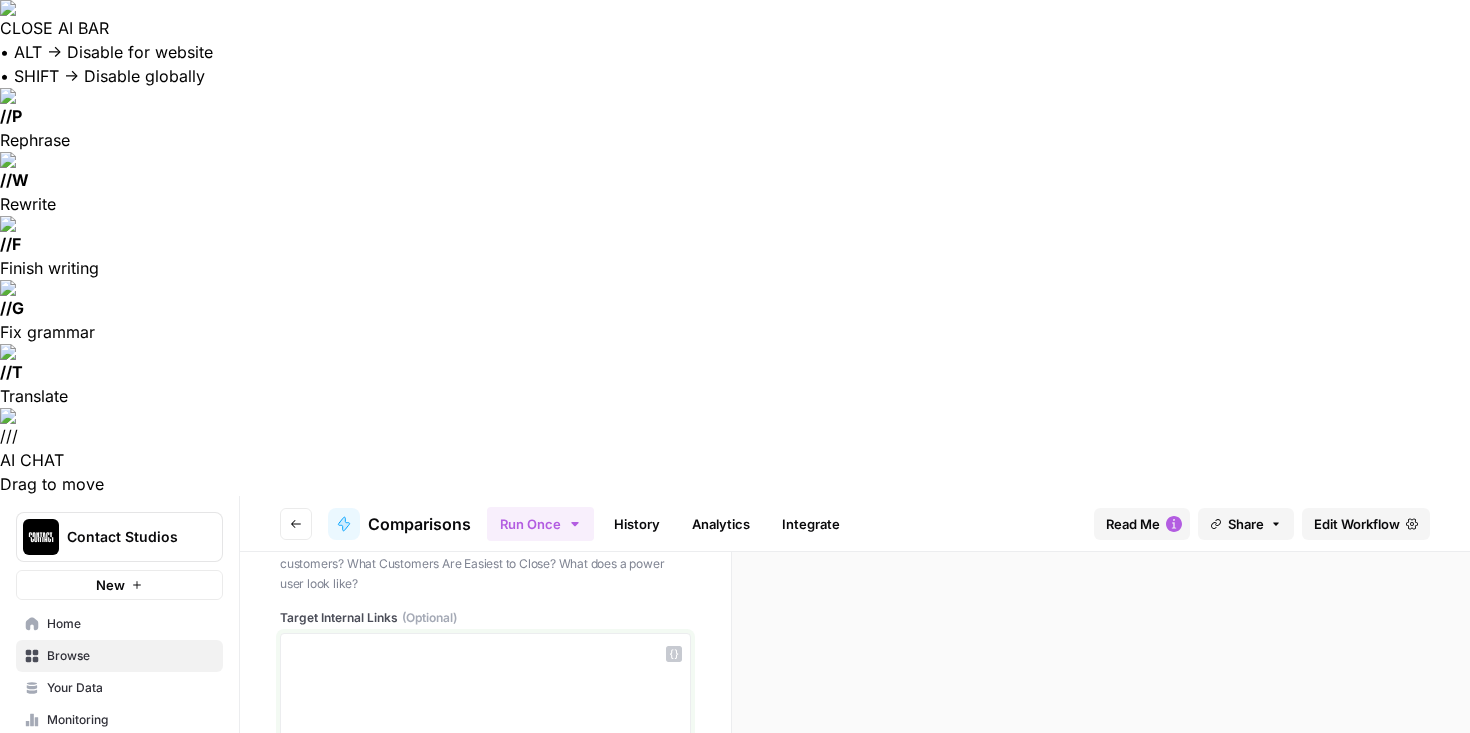 click at bounding box center [485, 722] 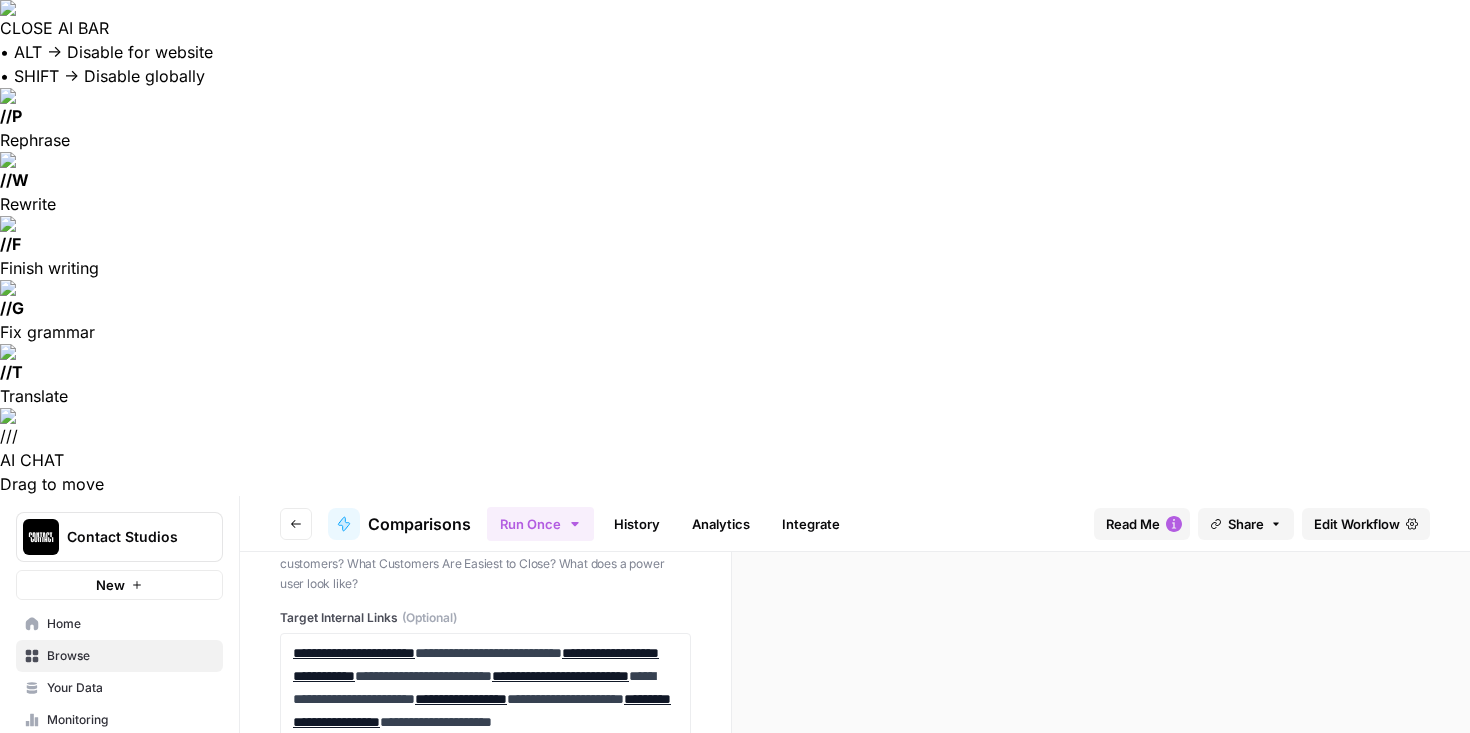 click at bounding box center [485, 988] 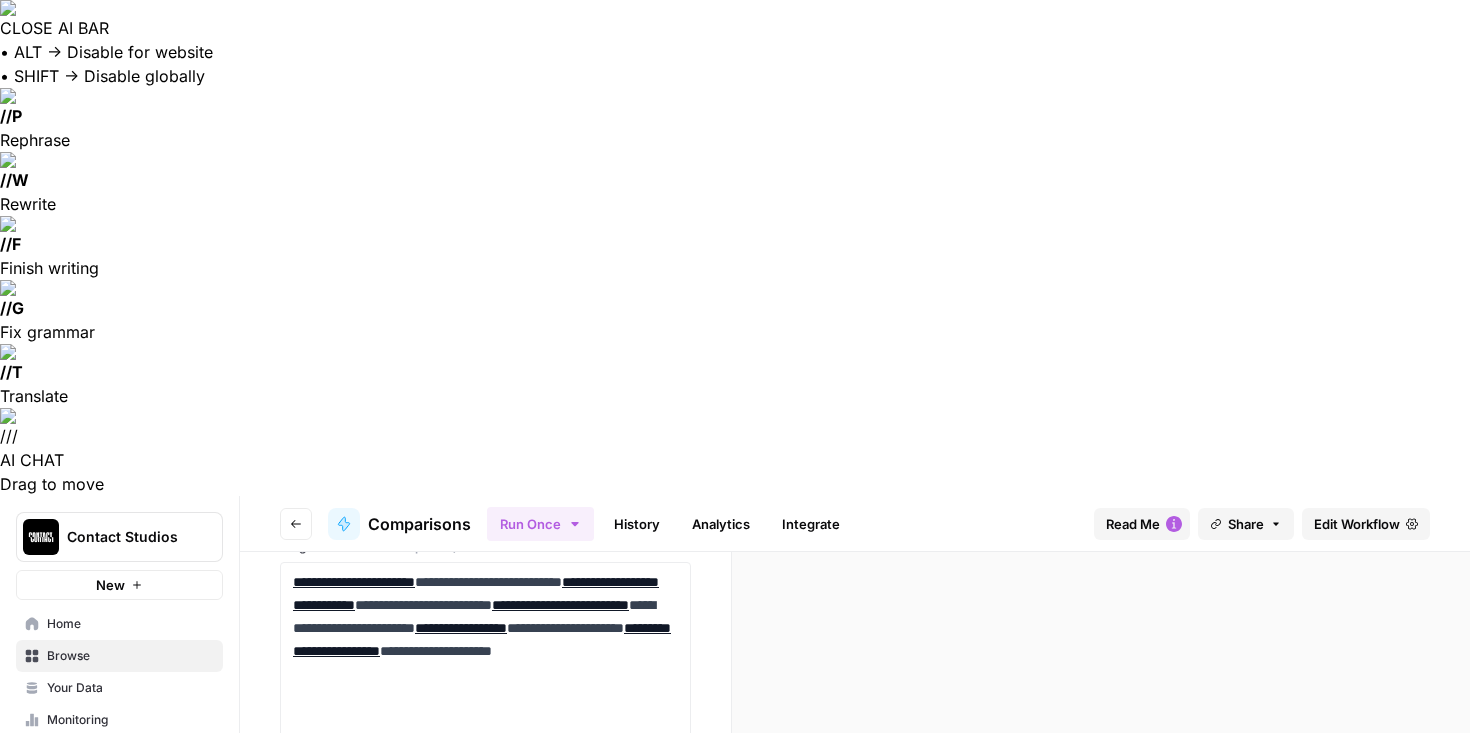 scroll, scrollTop: 5834, scrollLeft: 0, axis: vertical 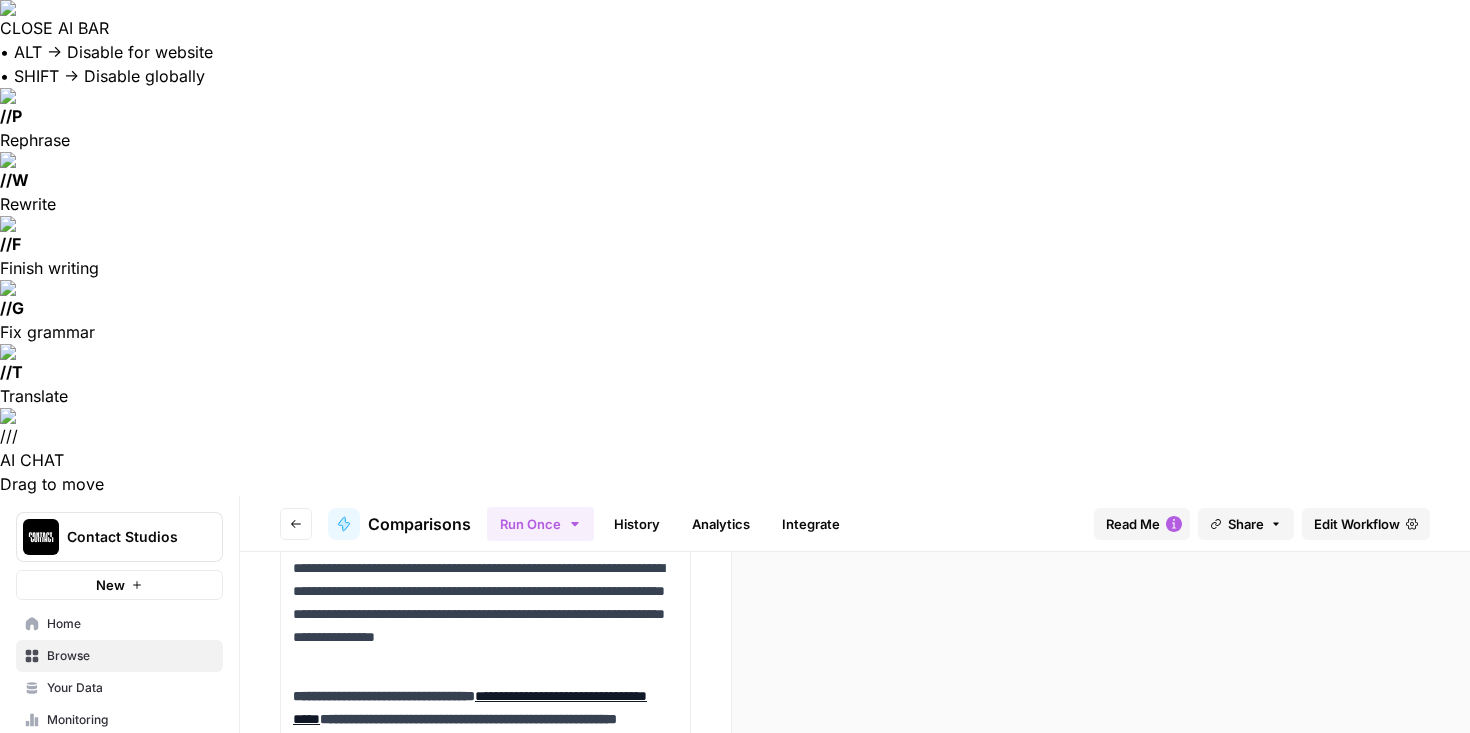 click at bounding box center (485, 879) 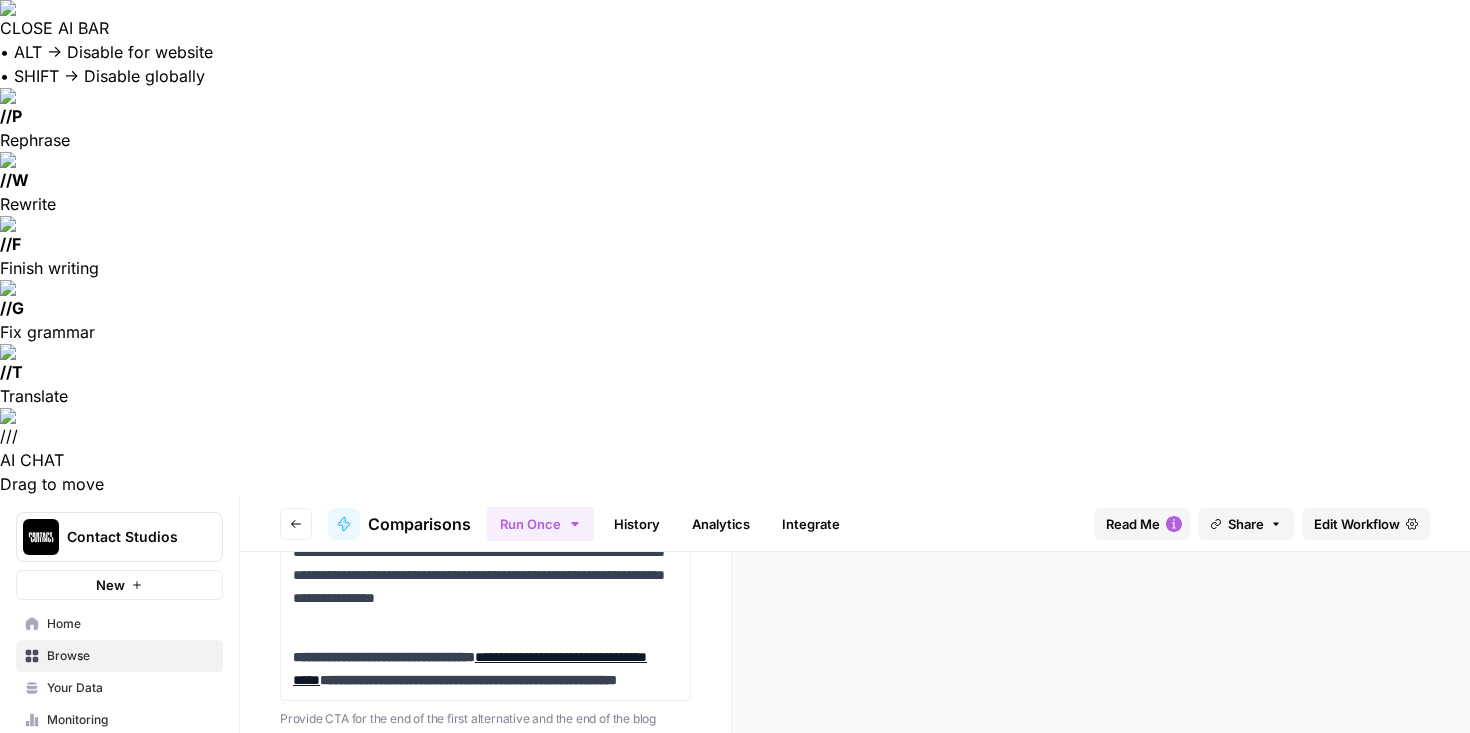 scroll, scrollTop: 6217, scrollLeft: 0, axis: vertical 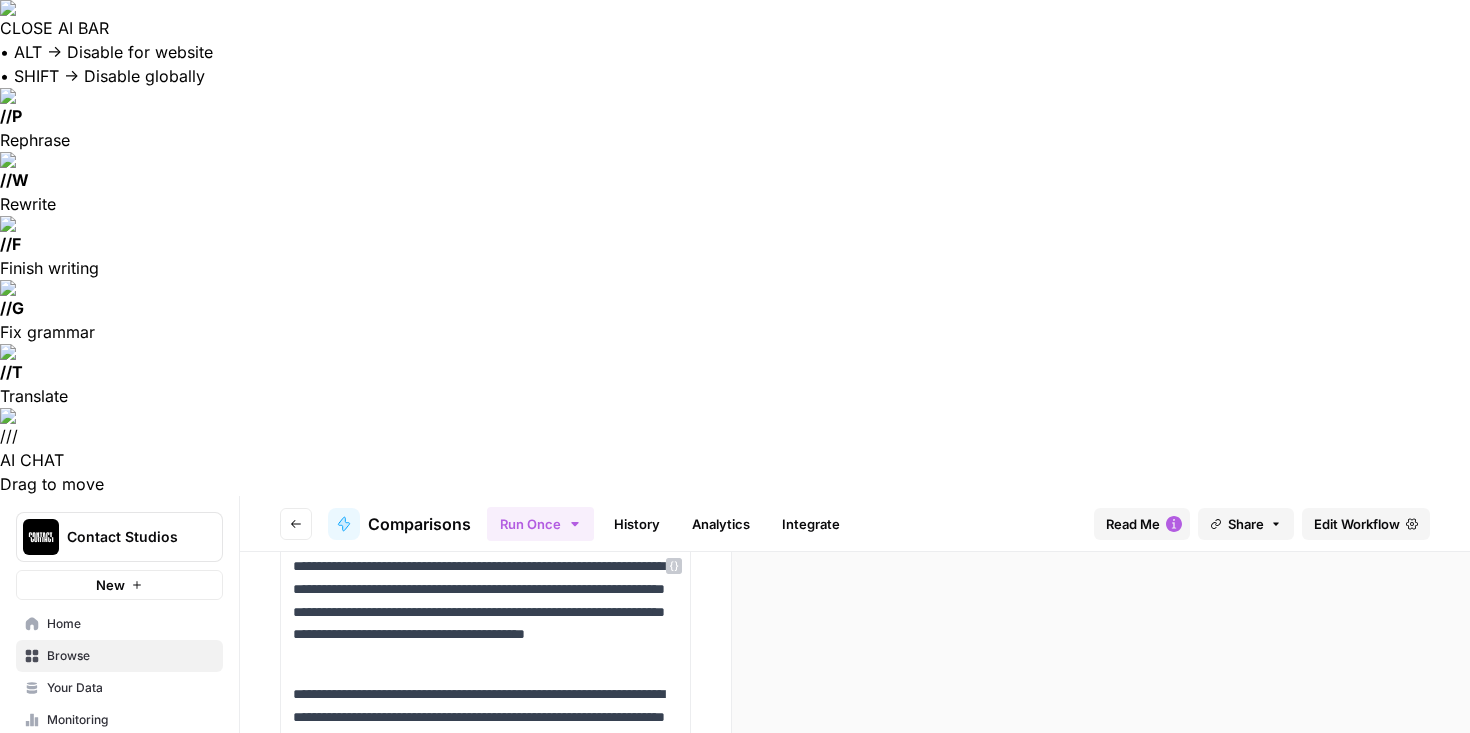 click at bounding box center (485, 1004) 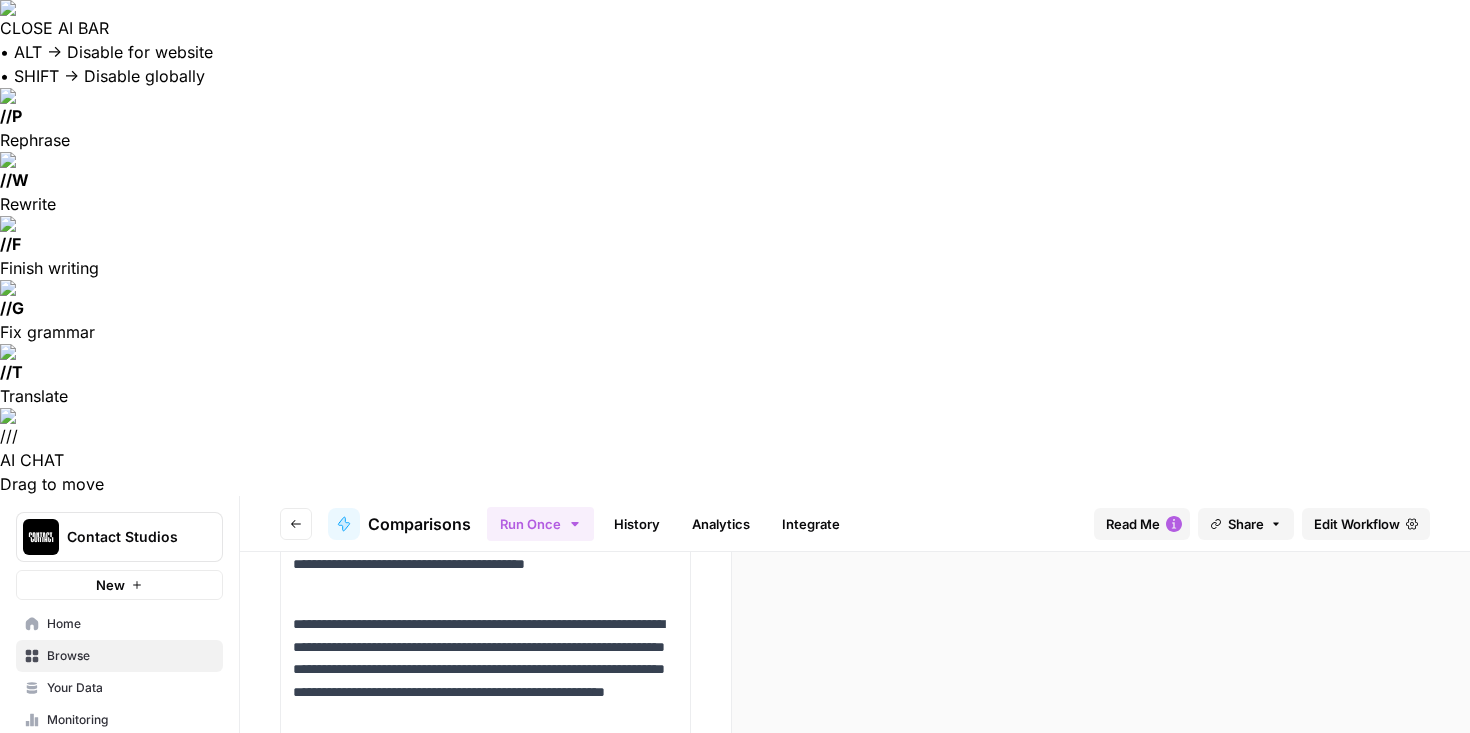 scroll, scrollTop: 6439, scrollLeft: 0, axis: vertical 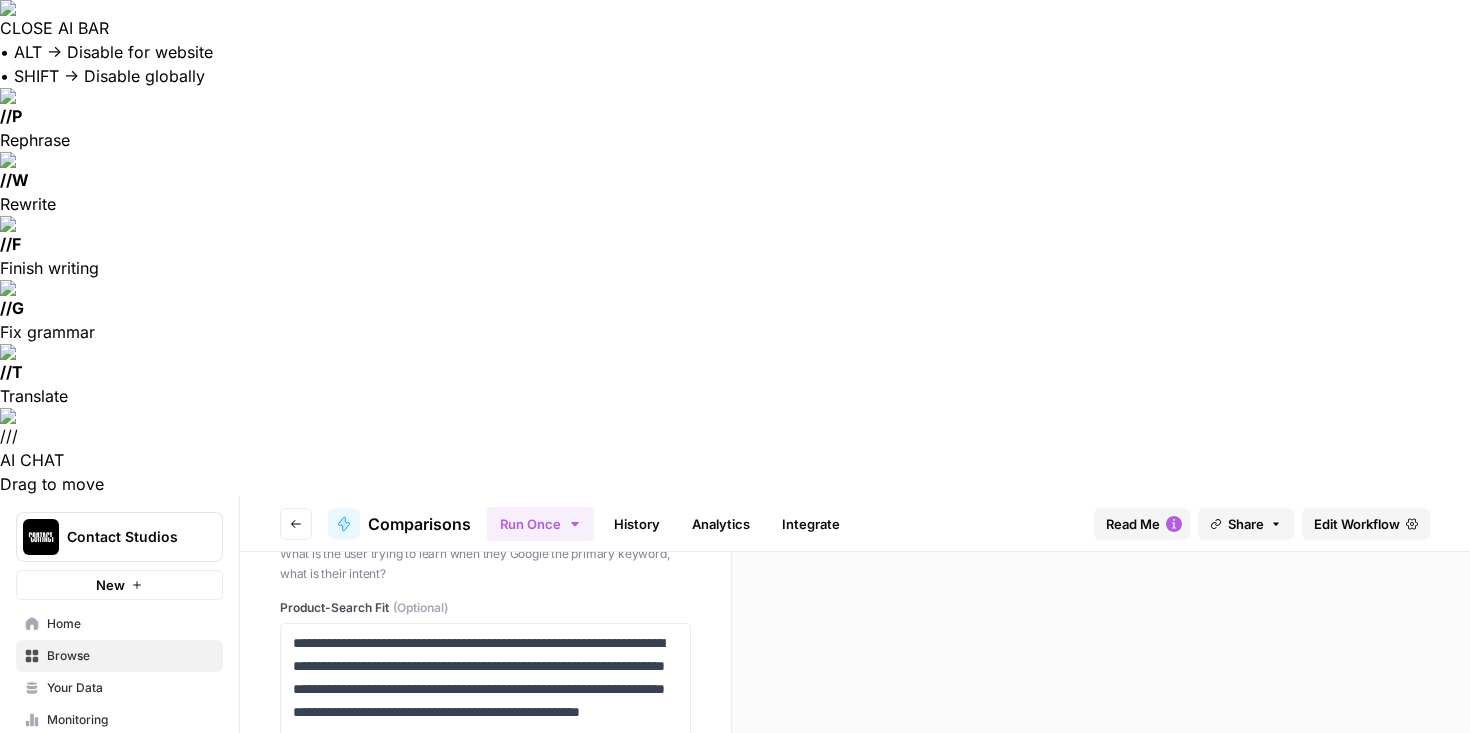 click on "Run Workflow" at bounding box center [627, 1197] 